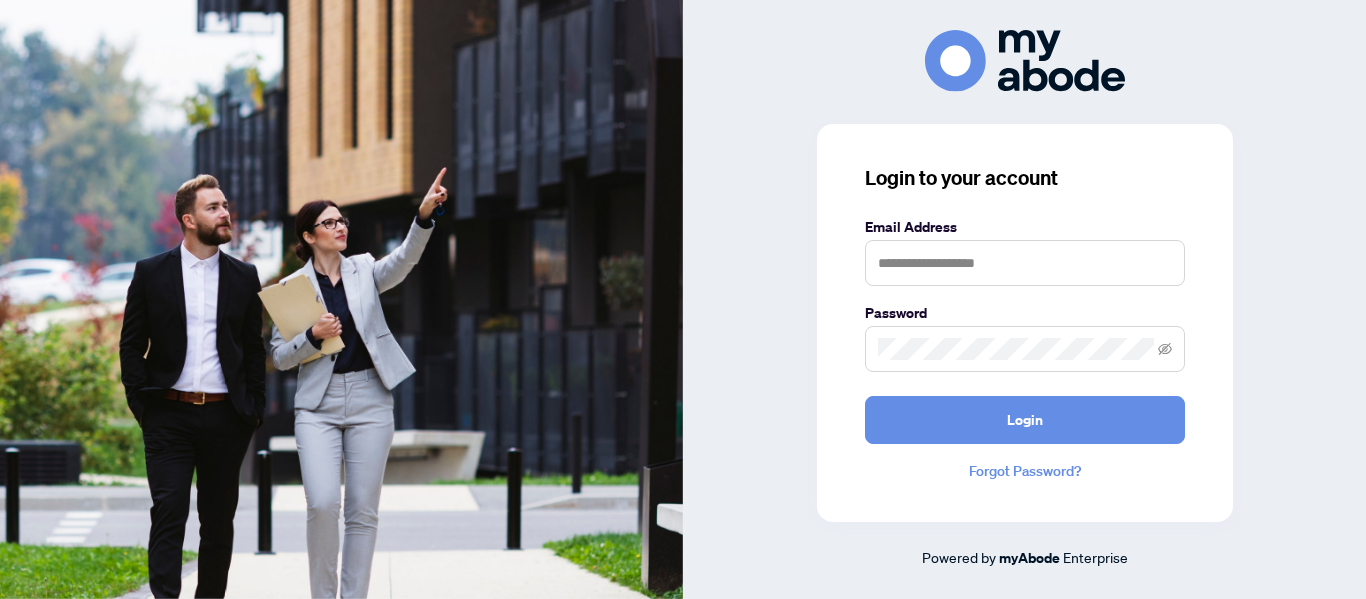 scroll, scrollTop: 0, scrollLeft: 0, axis: both 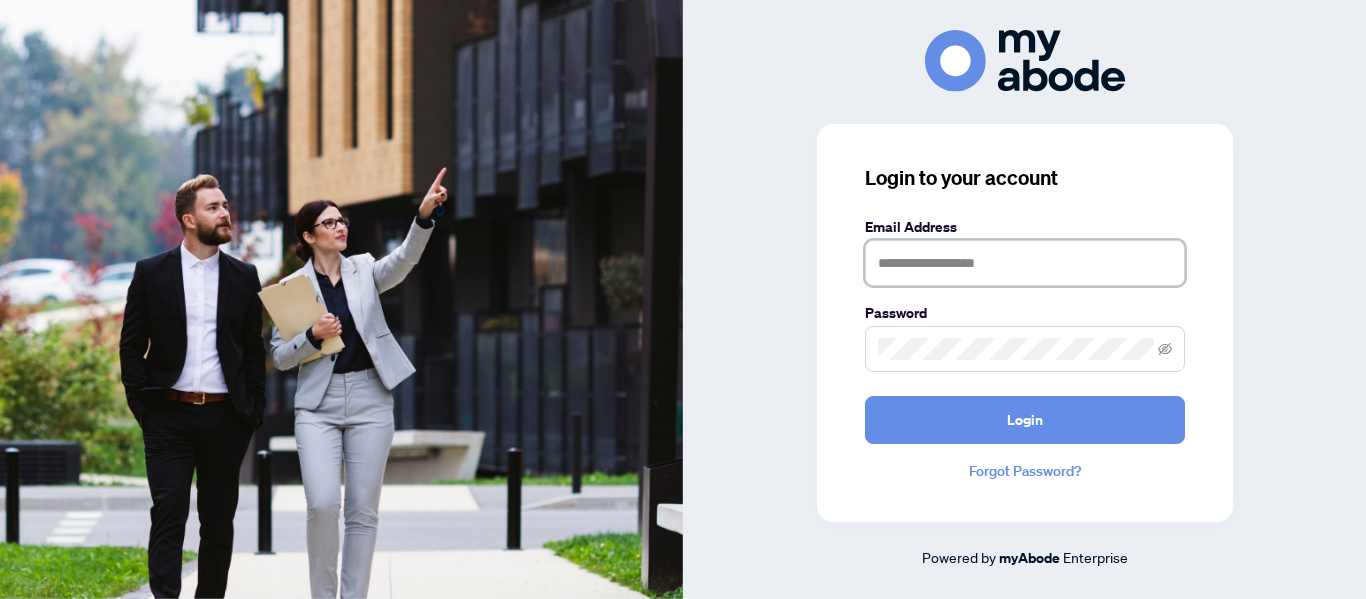 click at bounding box center (1025, 263) 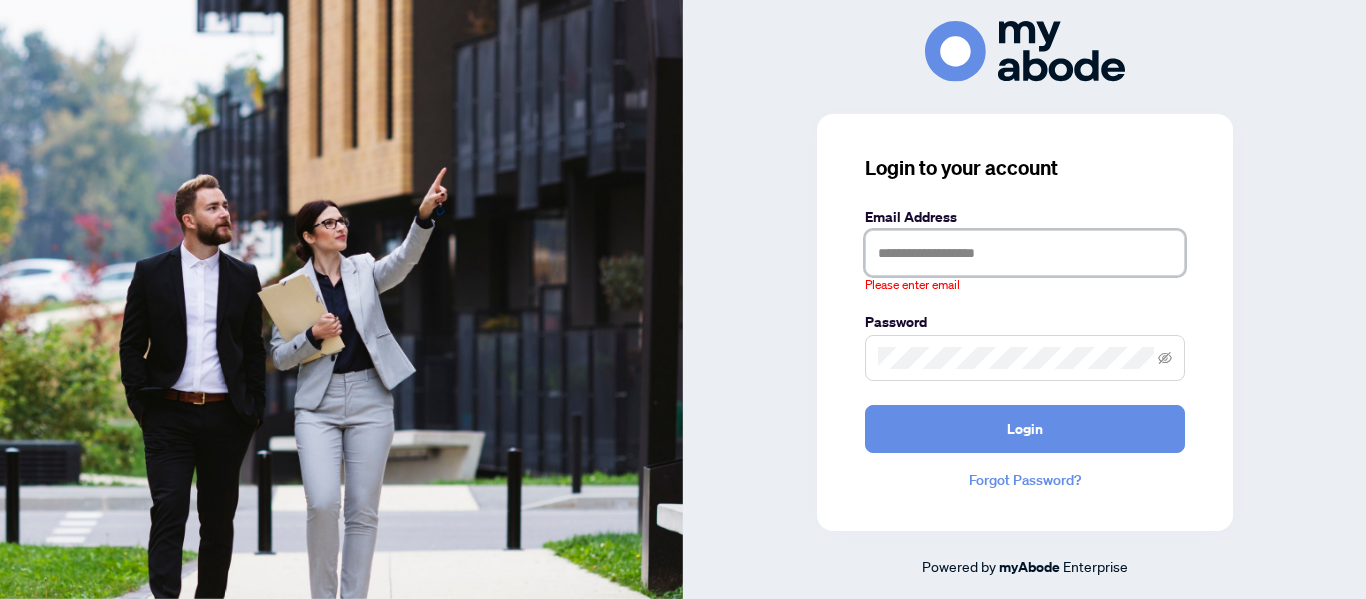 type on "**********" 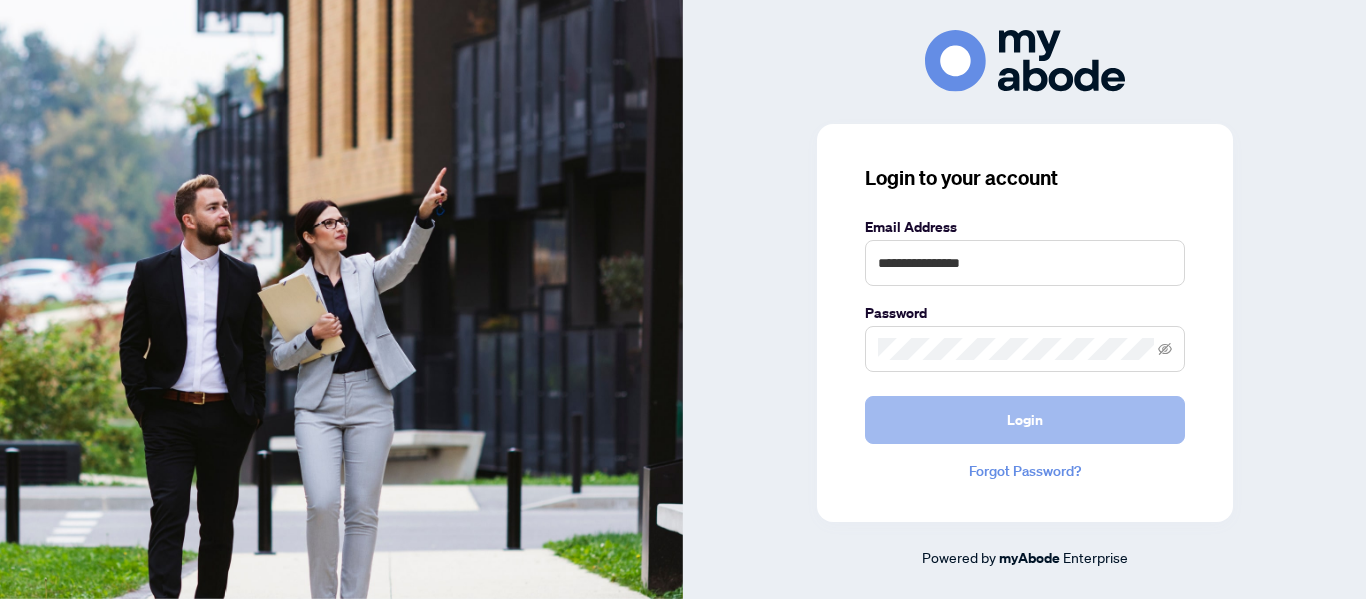 click on "Login" at bounding box center [1025, 420] 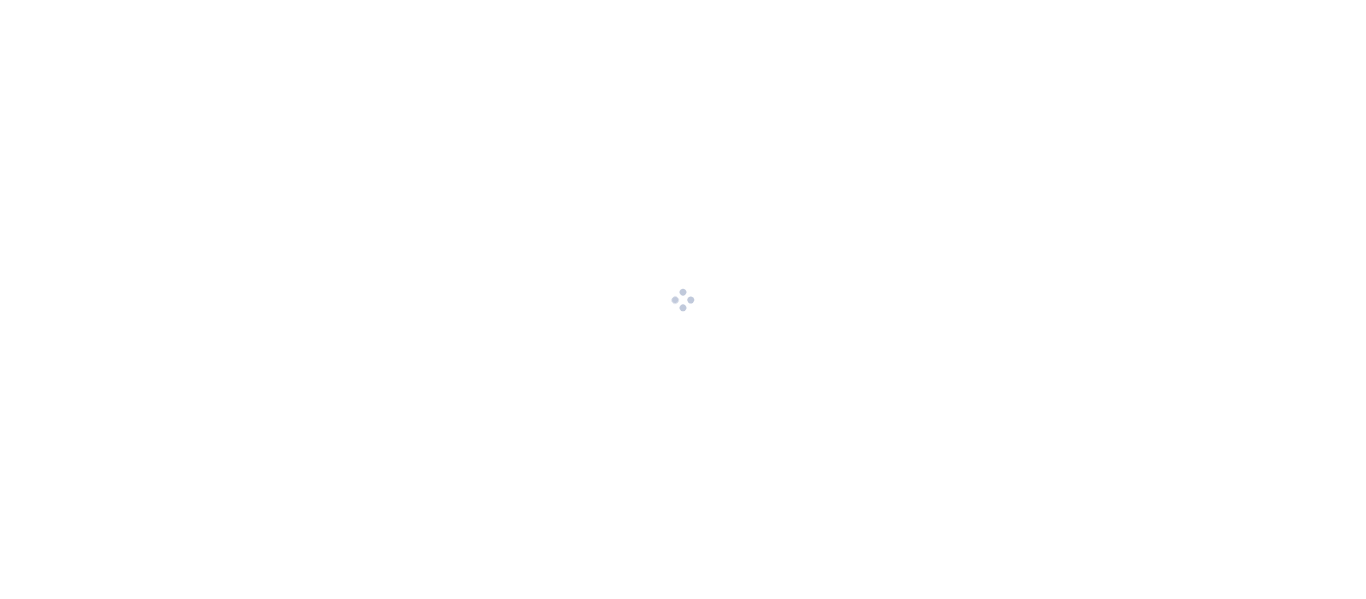scroll, scrollTop: 0, scrollLeft: 0, axis: both 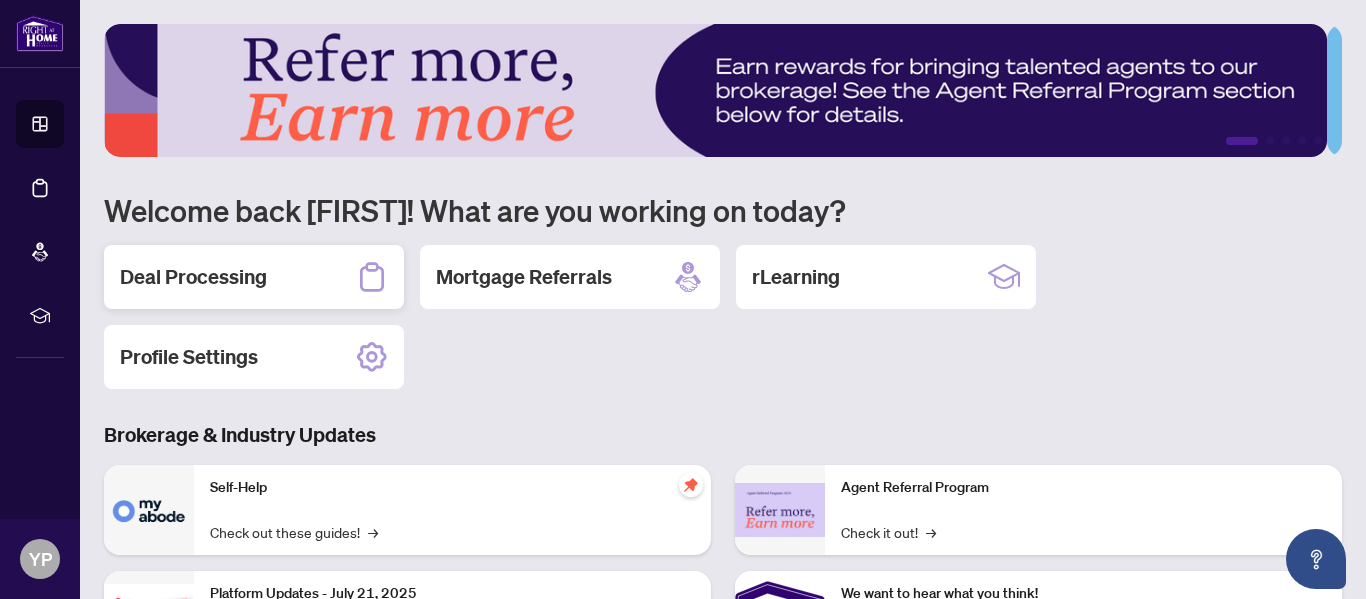 click on "Deal Processing" at bounding box center [193, 277] 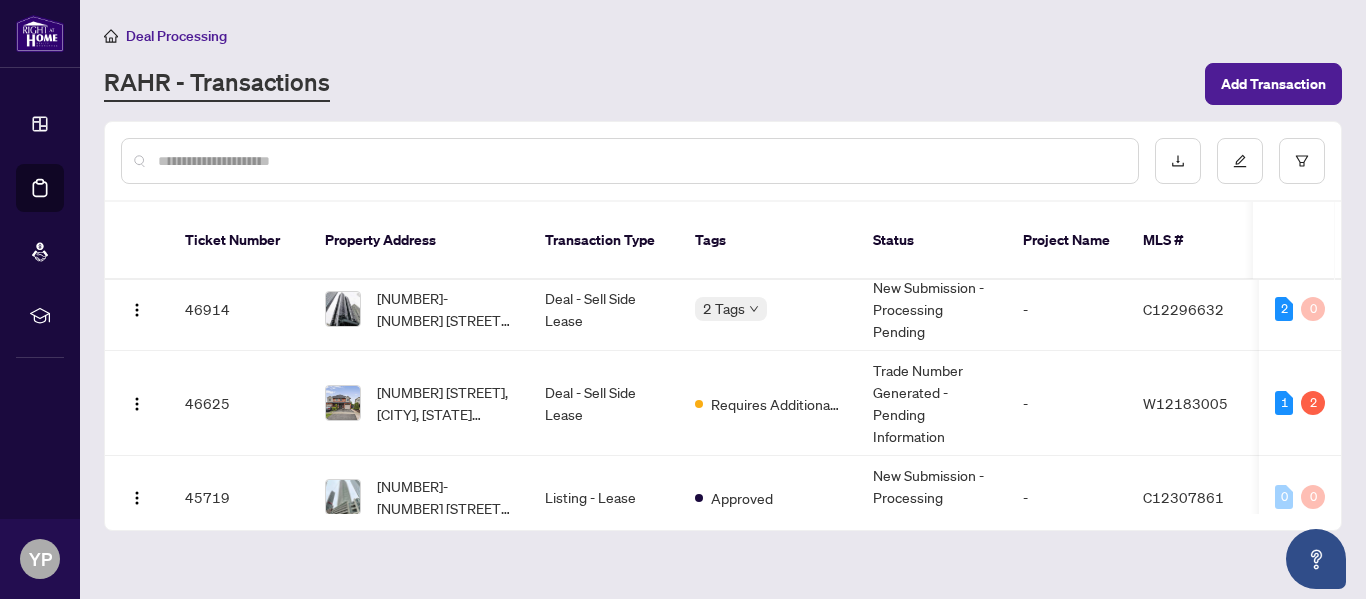 scroll, scrollTop: 179, scrollLeft: 0, axis: vertical 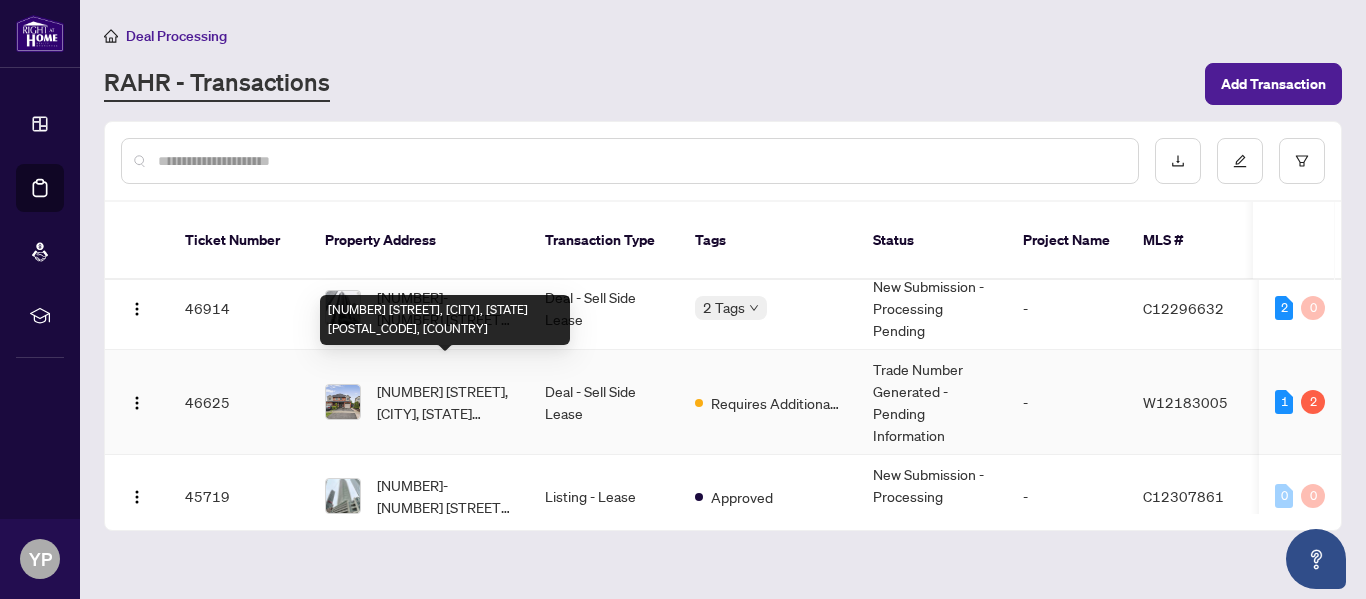 click on "[NUMBER] [STREET], [CITY], [STATE] [POSTAL_CODE], [COUNTRY]" at bounding box center [445, 402] 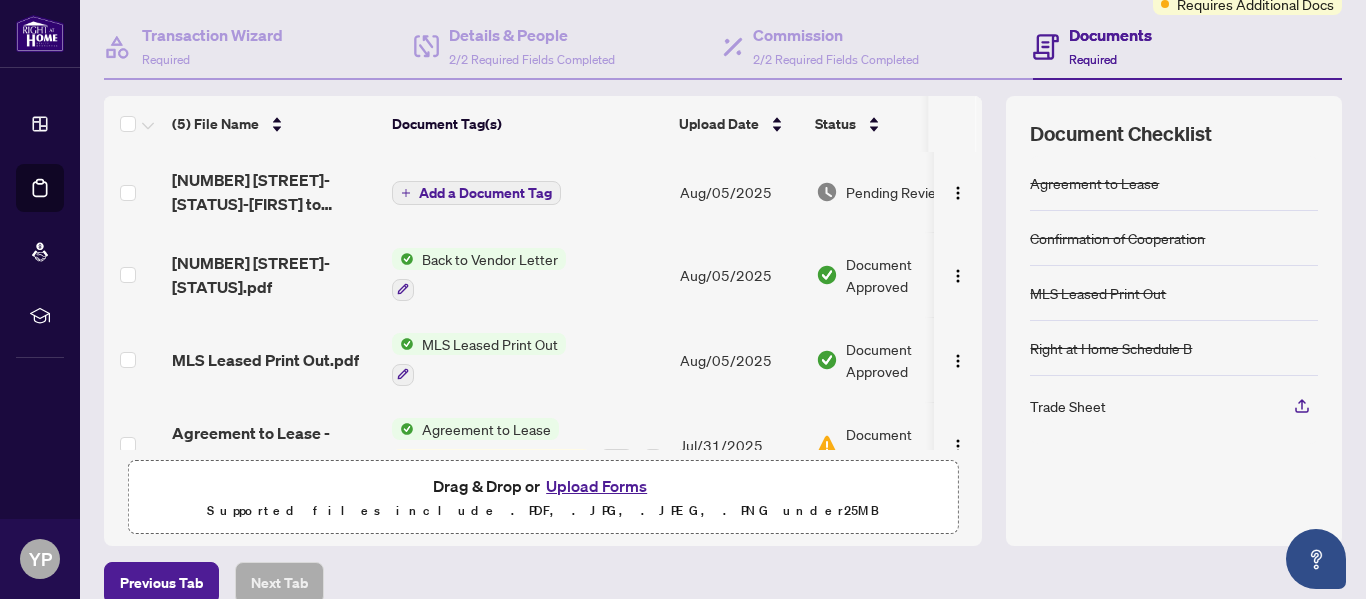 scroll, scrollTop: 193, scrollLeft: 0, axis: vertical 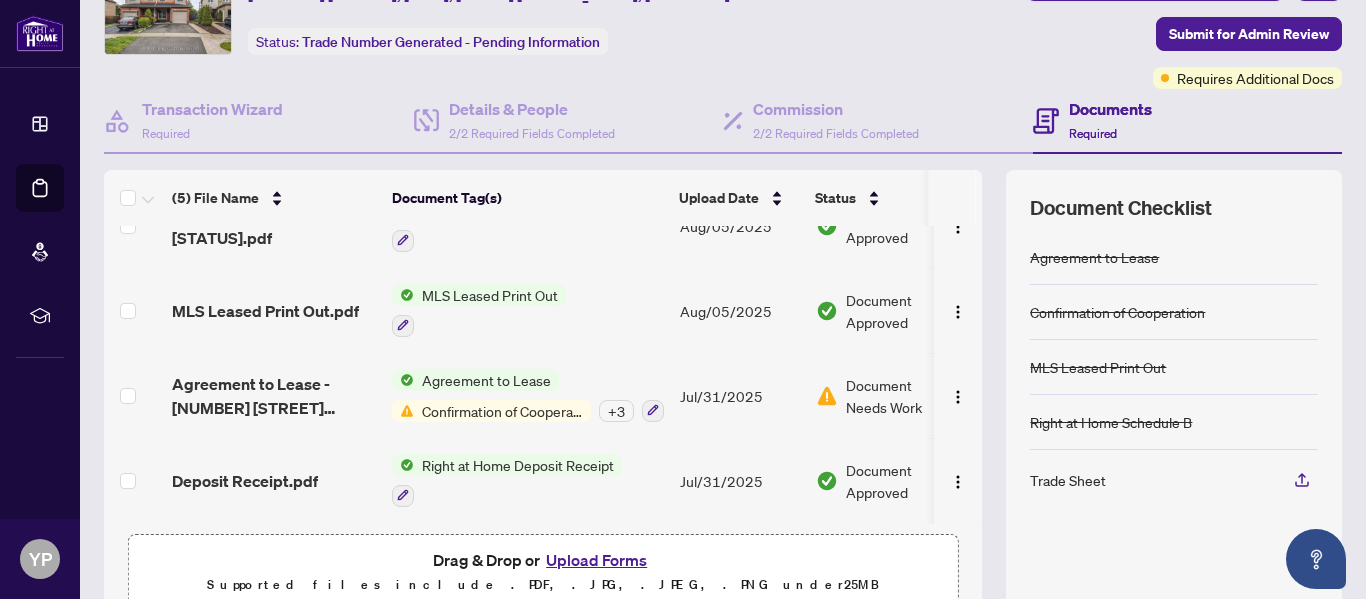 click on "Confirmation of Cooperation" at bounding box center [502, 411] 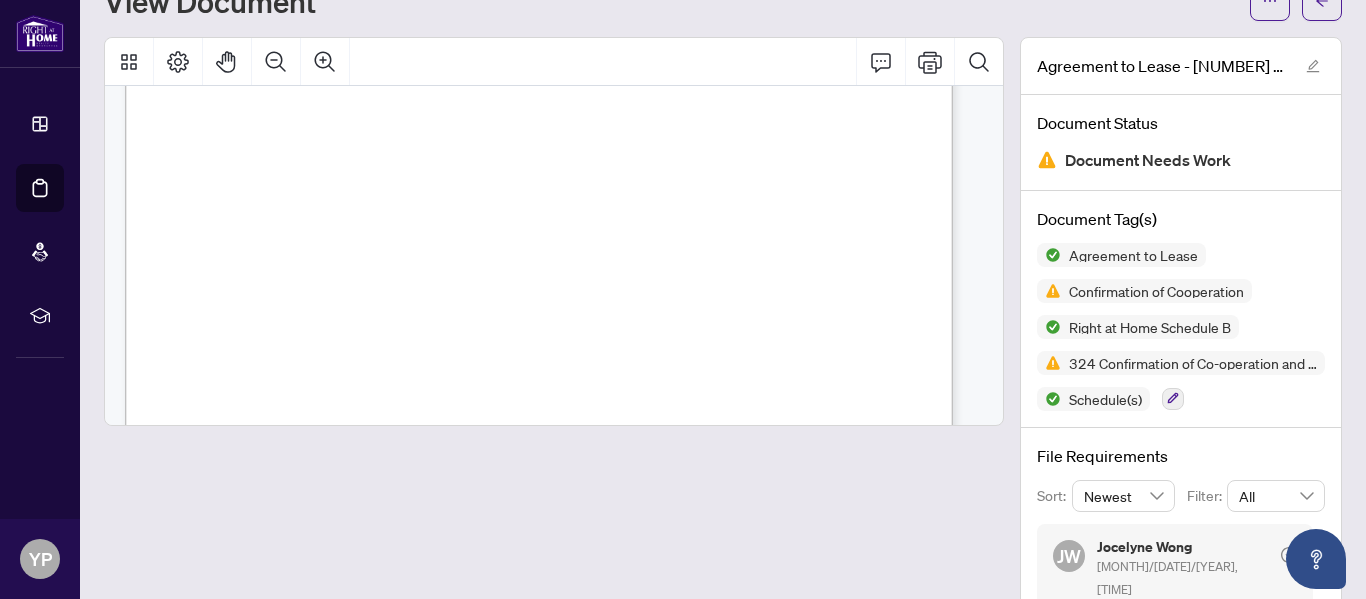 scroll, scrollTop: 2637, scrollLeft: 0, axis: vertical 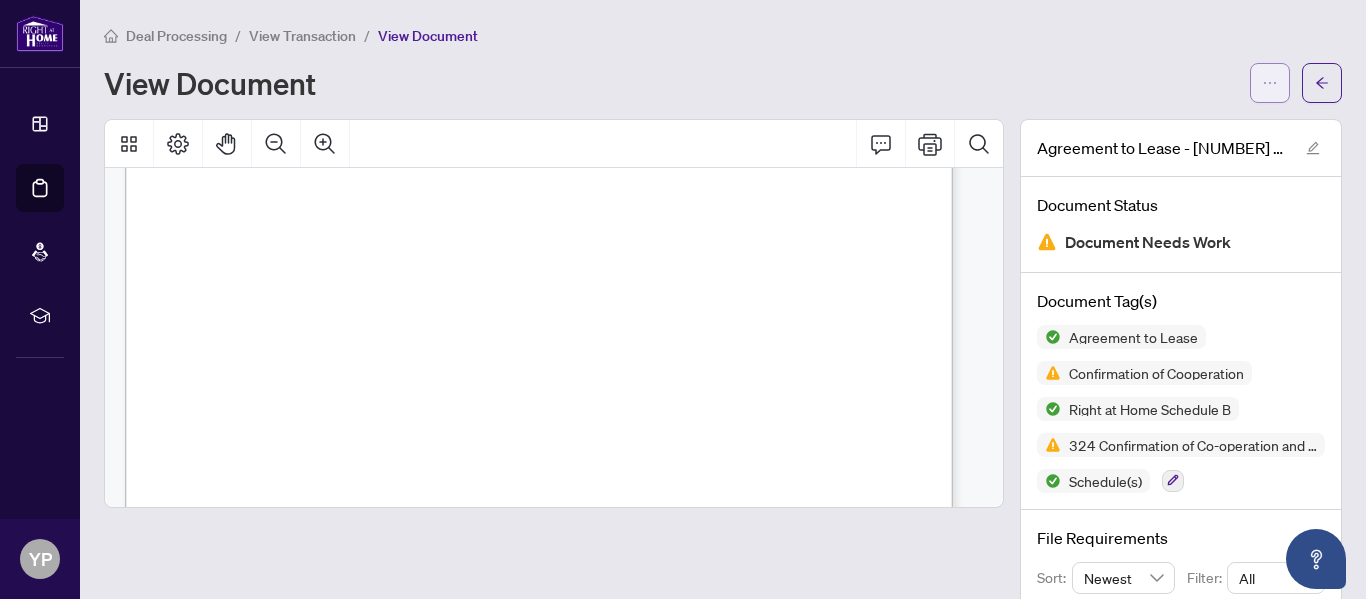click 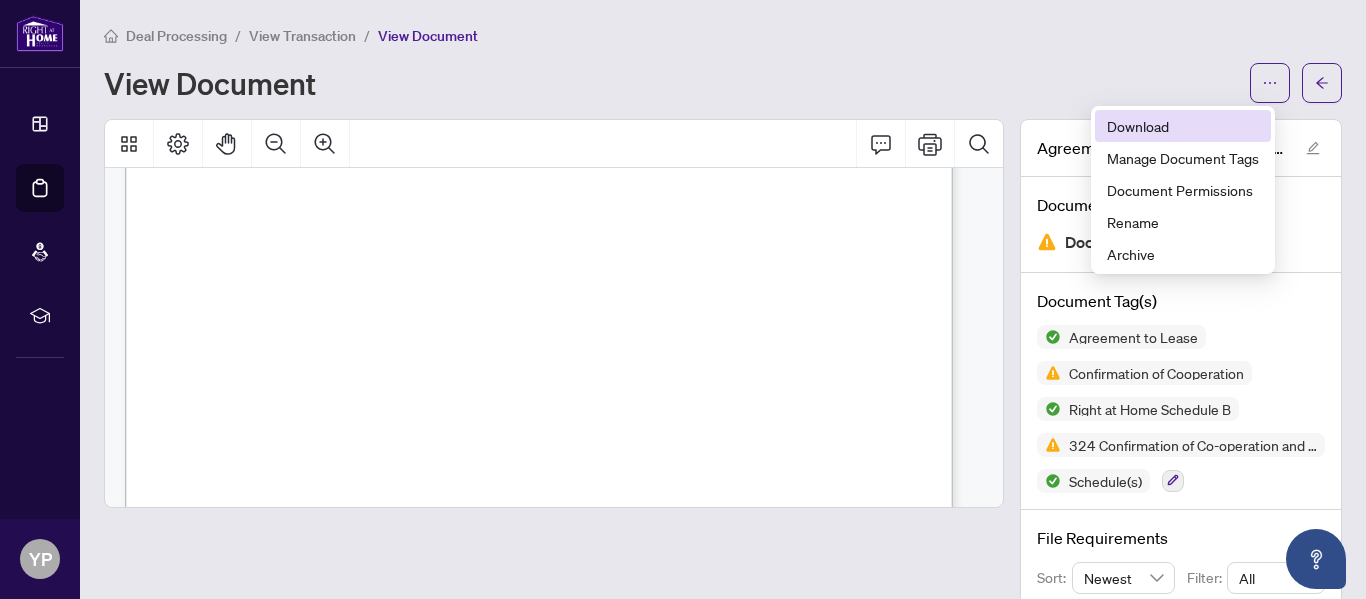 click on "Download" at bounding box center (1183, 126) 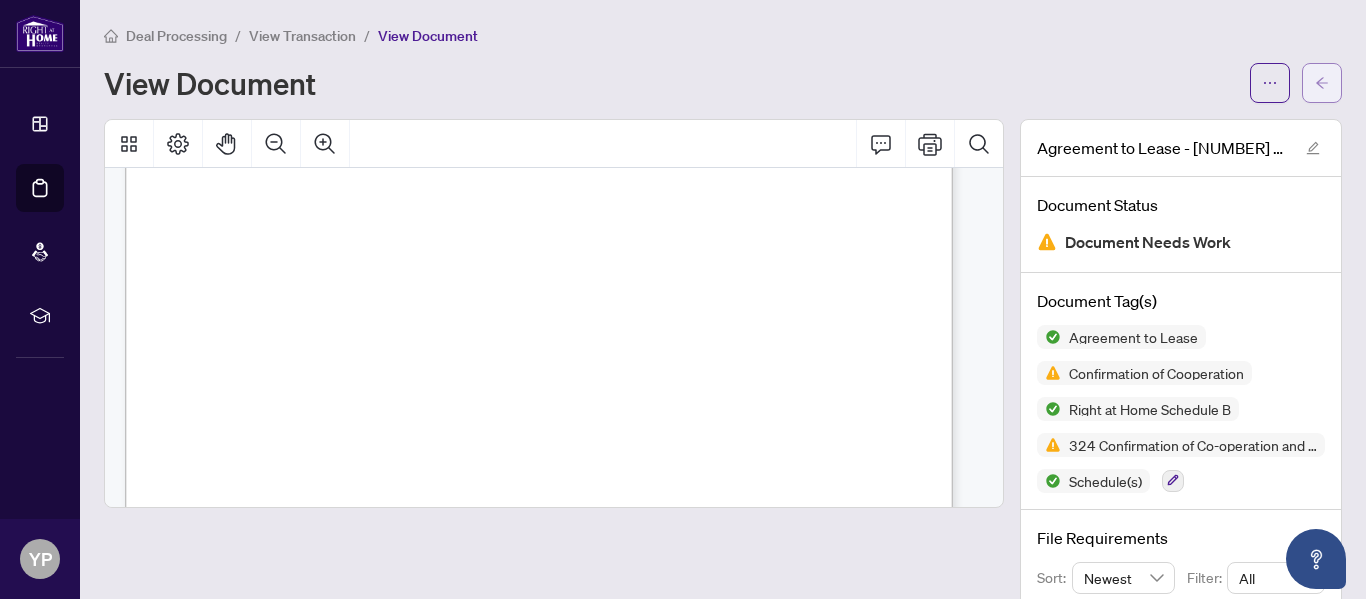 click 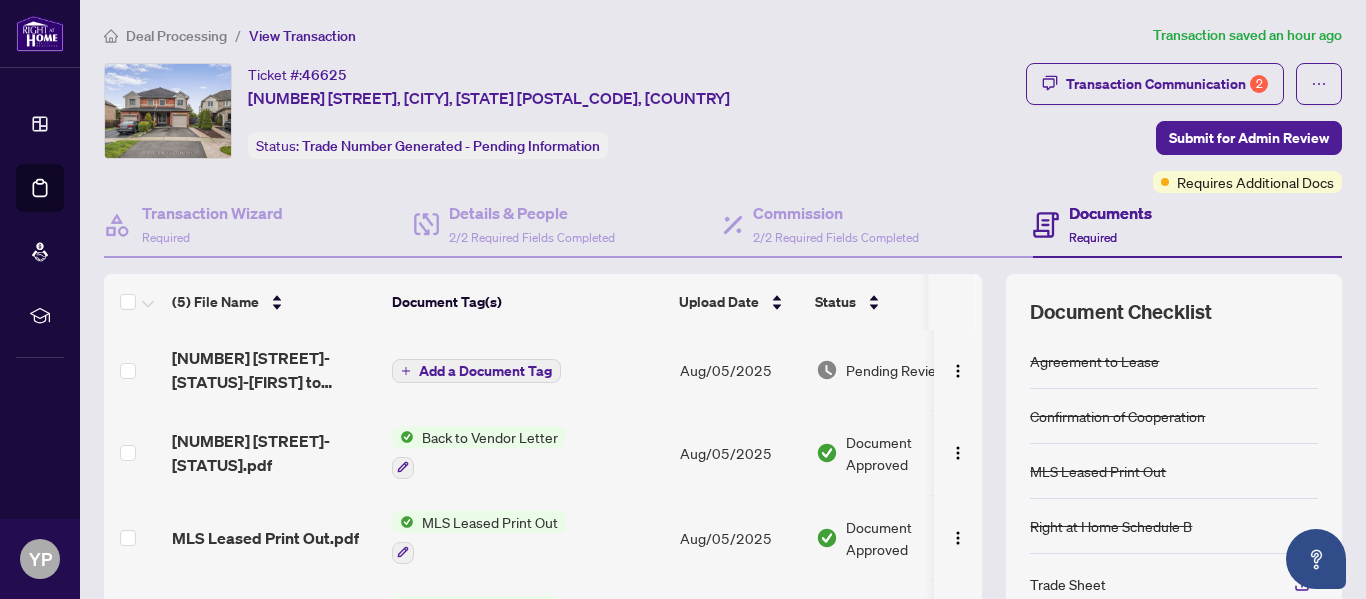 scroll, scrollTop: 0, scrollLeft: 0, axis: both 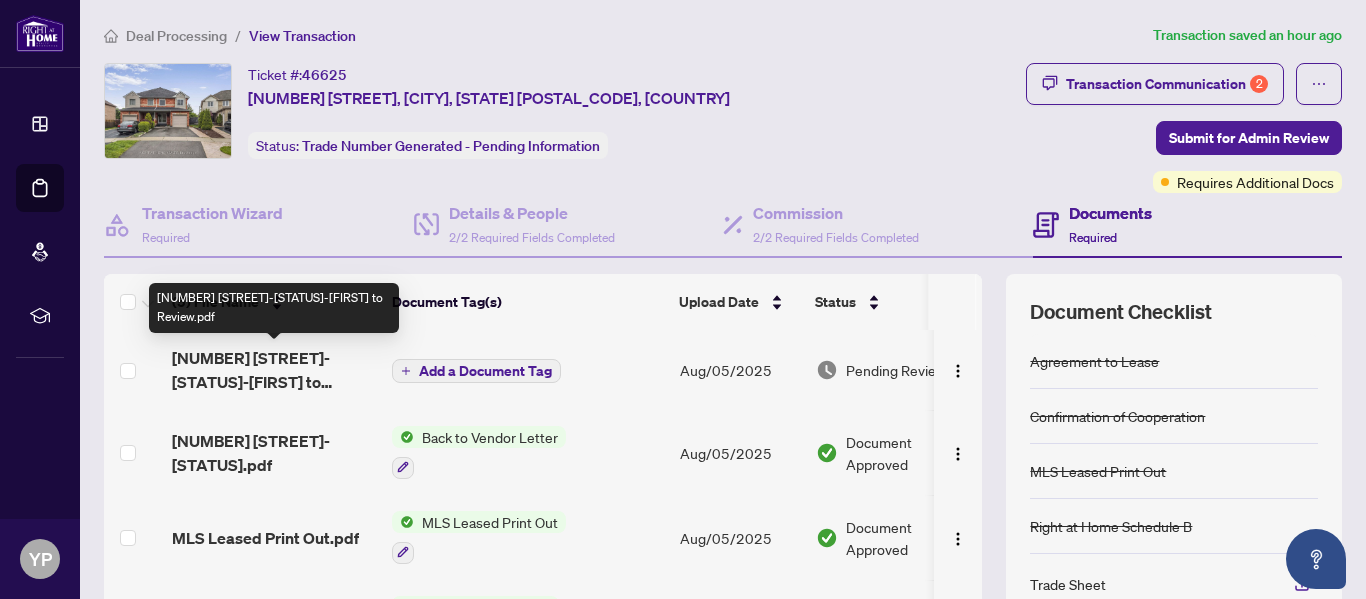 click on "[NUMBER] [STREET]-[STATUS]-[FIRST] to Review.pdf" at bounding box center (274, 370) 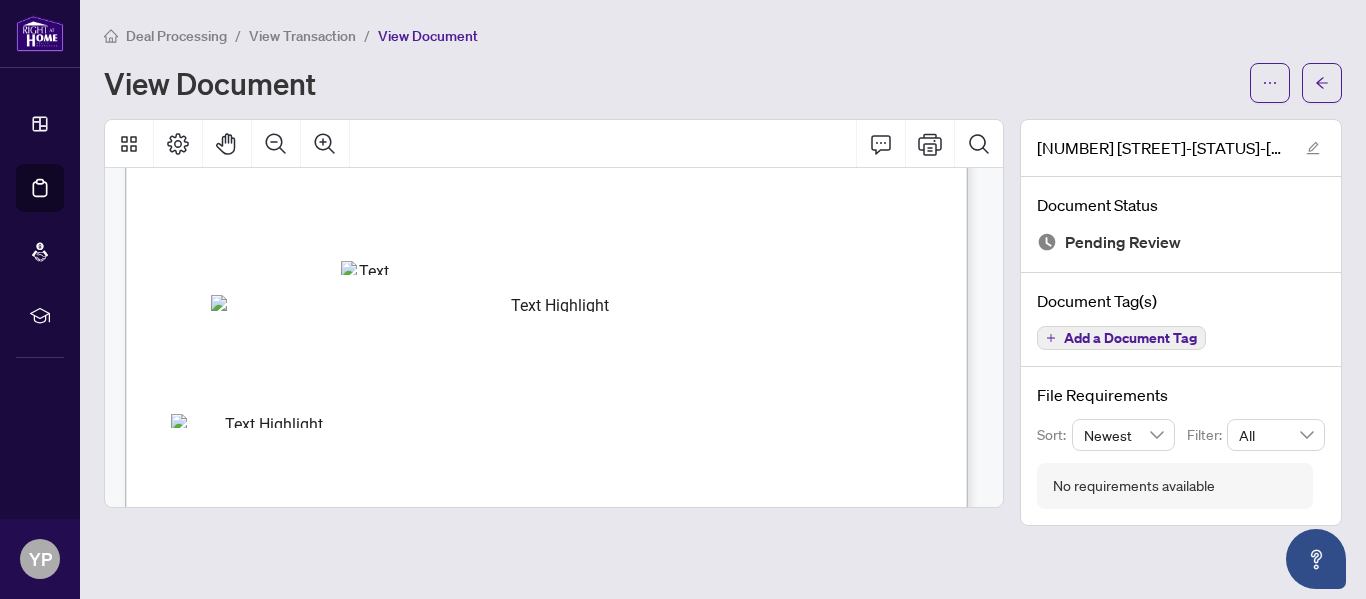 scroll, scrollTop: 269, scrollLeft: 0, axis: vertical 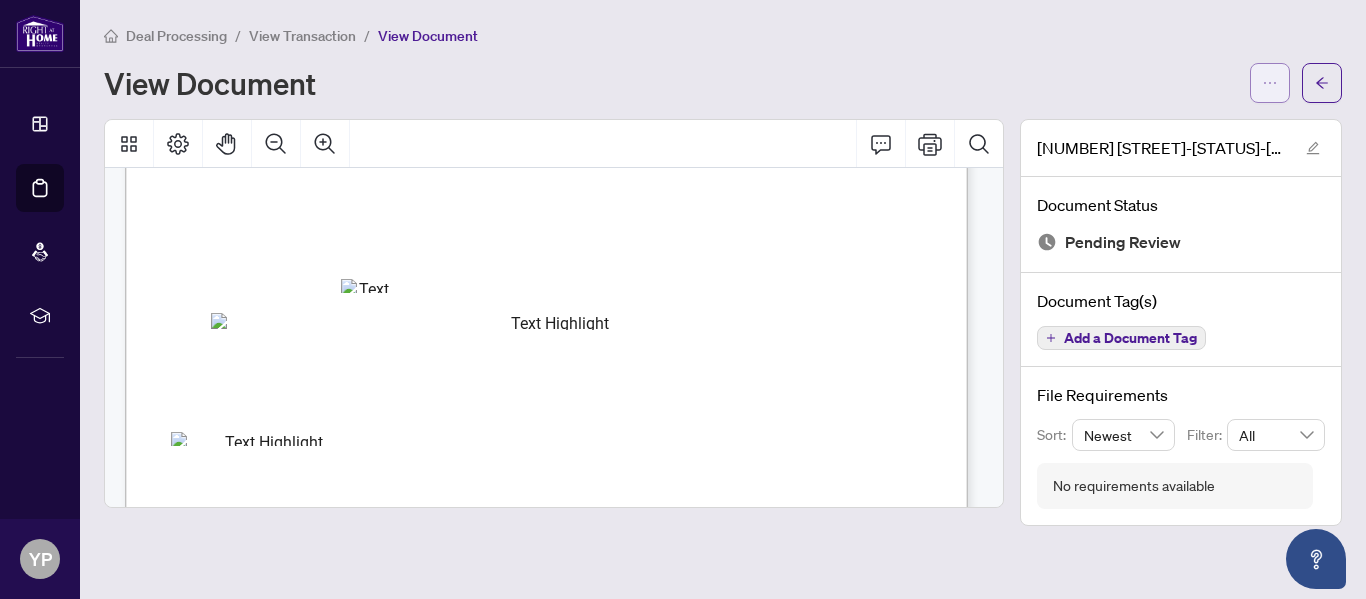 click at bounding box center [1270, 83] 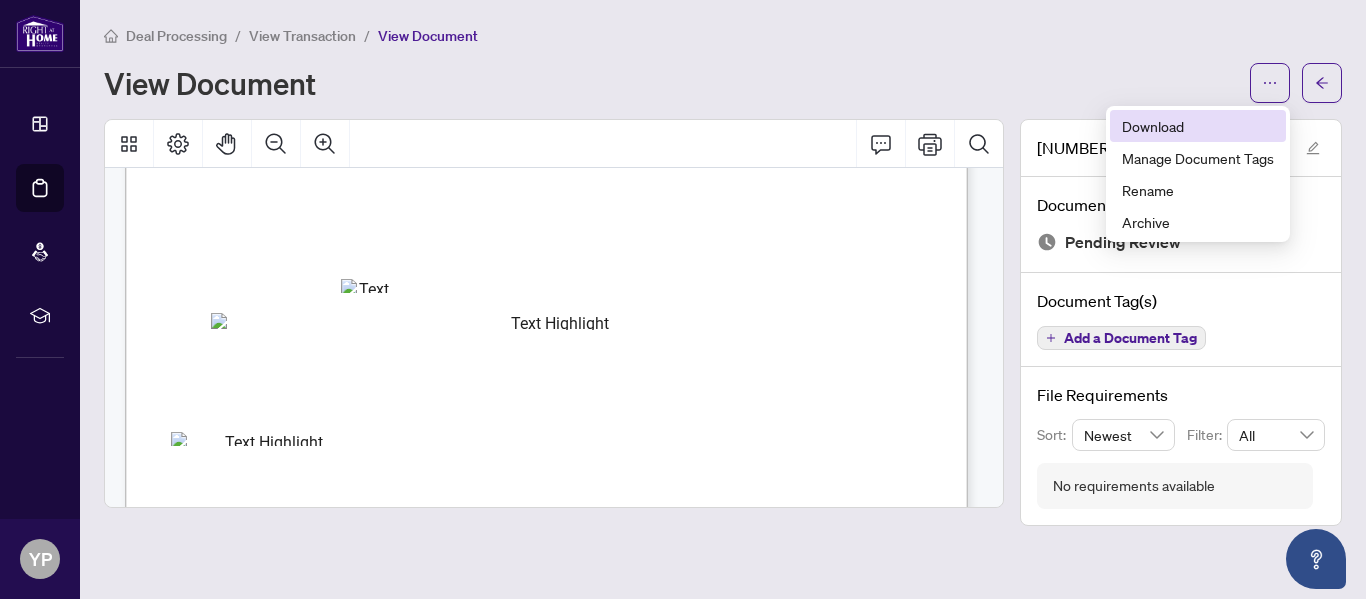 click on "Download" at bounding box center (1198, 126) 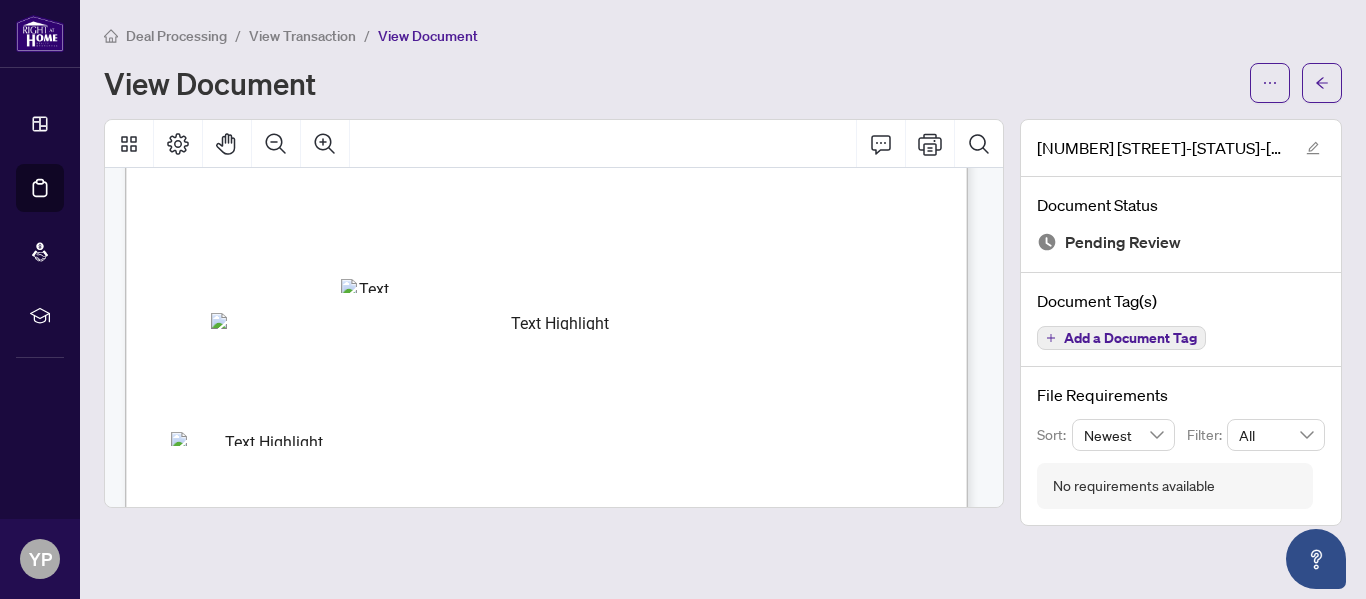 click on "Deal Processing / View Transaction / View Document" at bounding box center (723, 35) 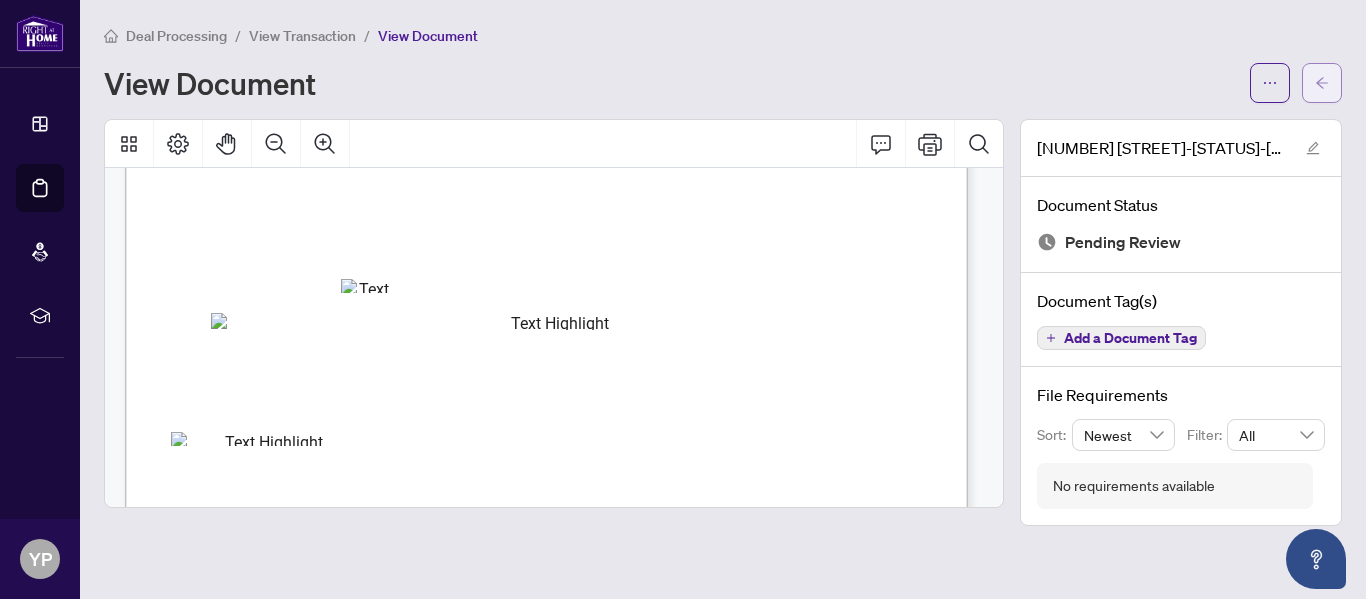 click 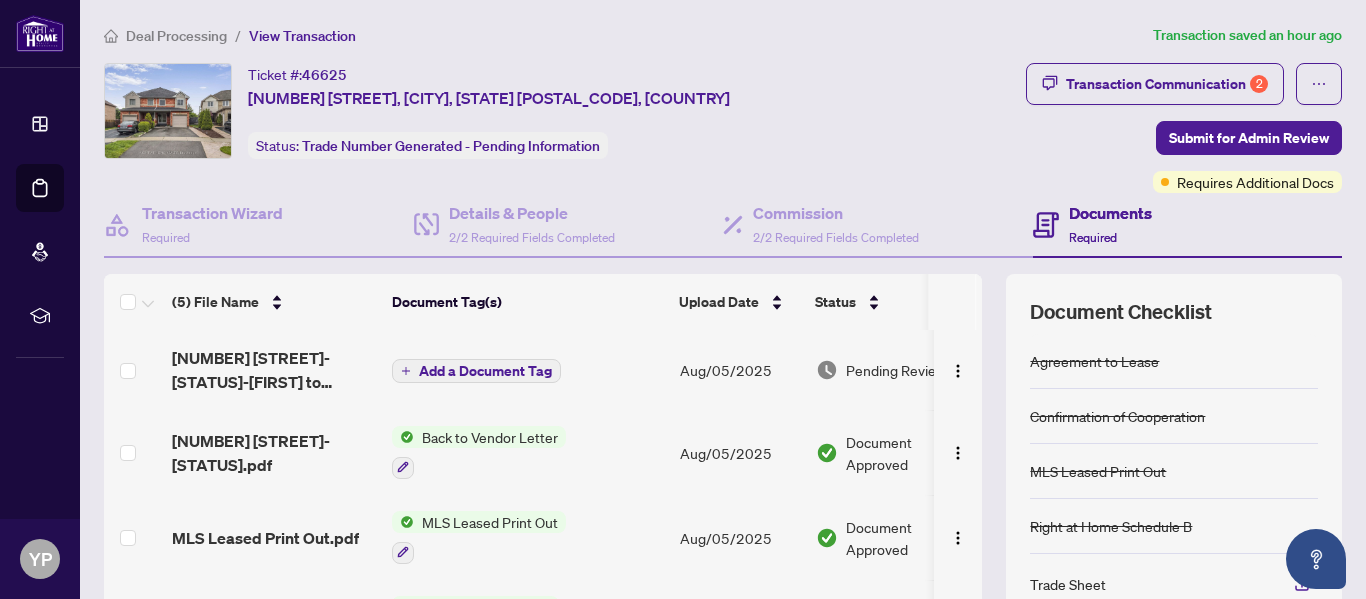 scroll, scrollTop: 127, scrollLeft: 0, axis: vertical 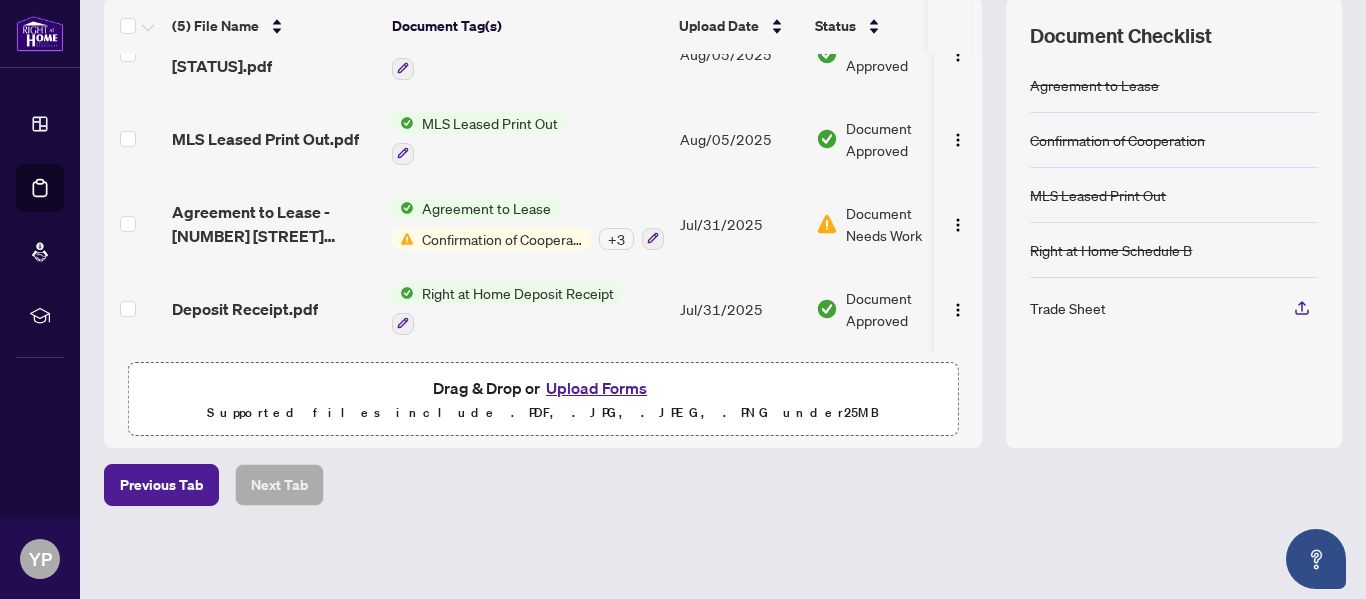 click on "Upload Forms" at bounding box center (596, 388) 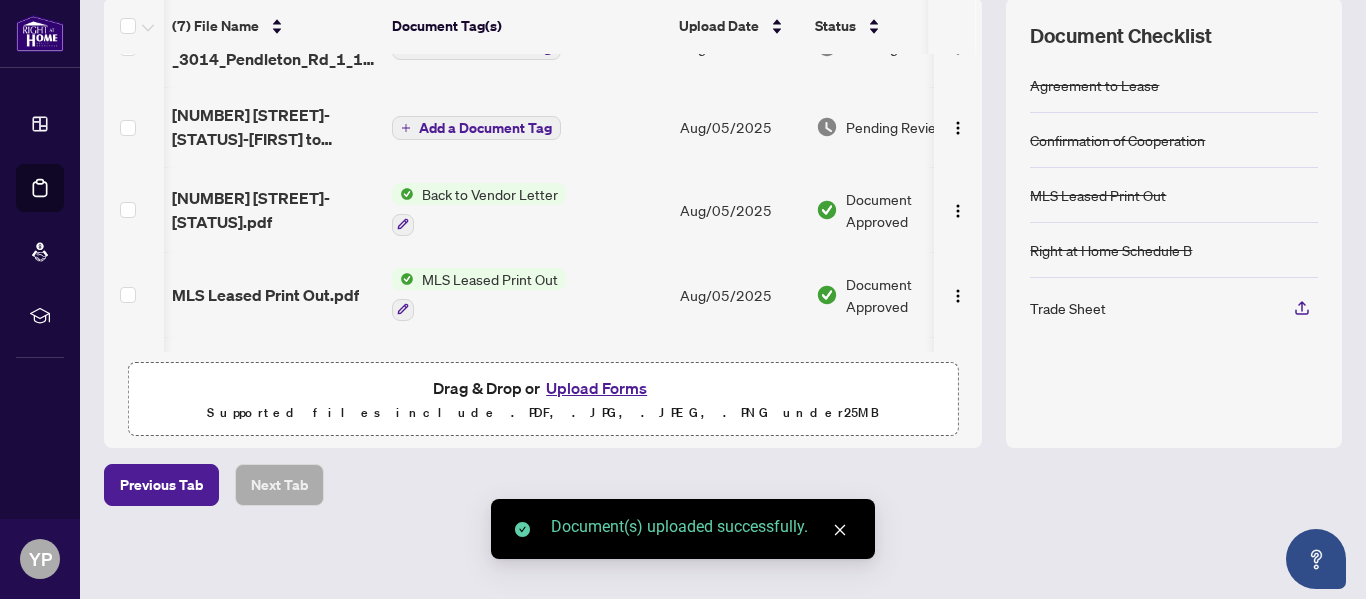 scroll, scrollTop: 0, scrollLeft: 61, axis: horizontal 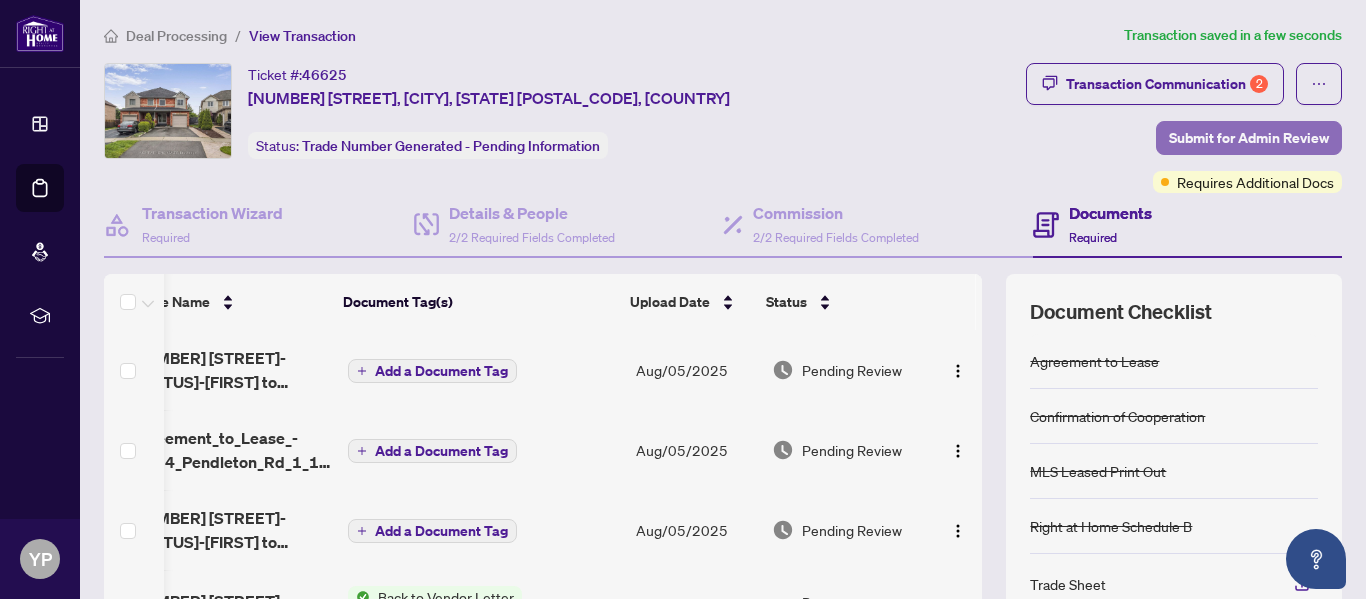 click on "Submit for Admin Review" at bounding box center (1249, 138) 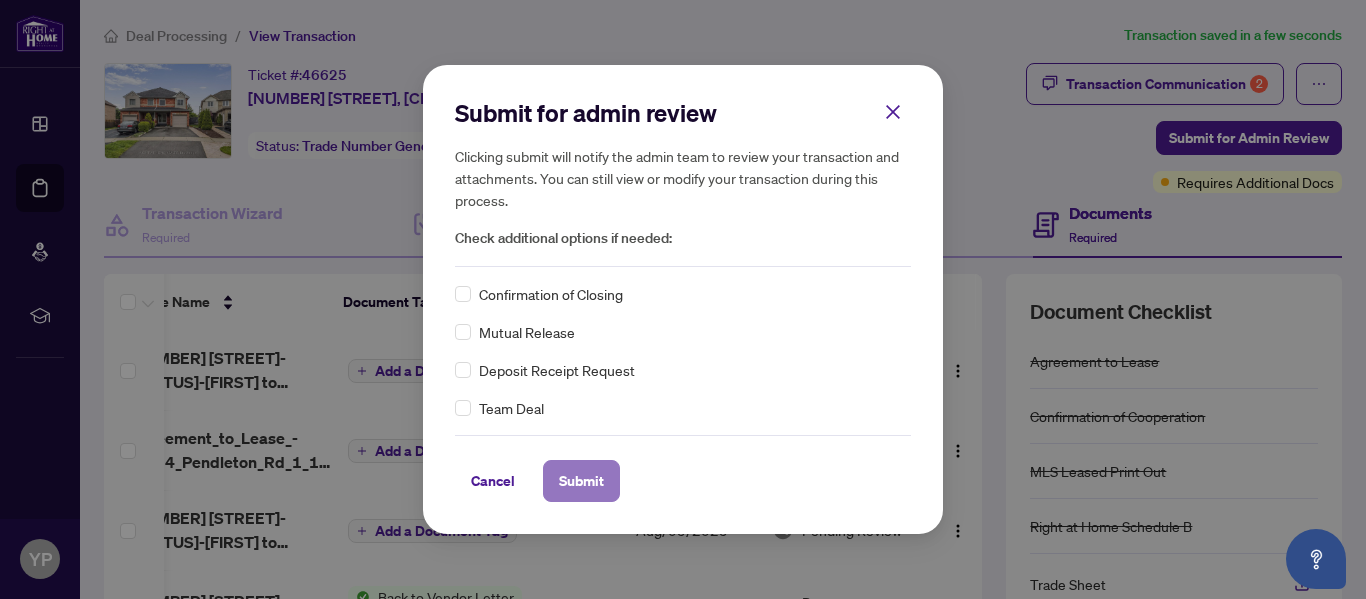 click on "Submit" at bounding box center [581, 481] 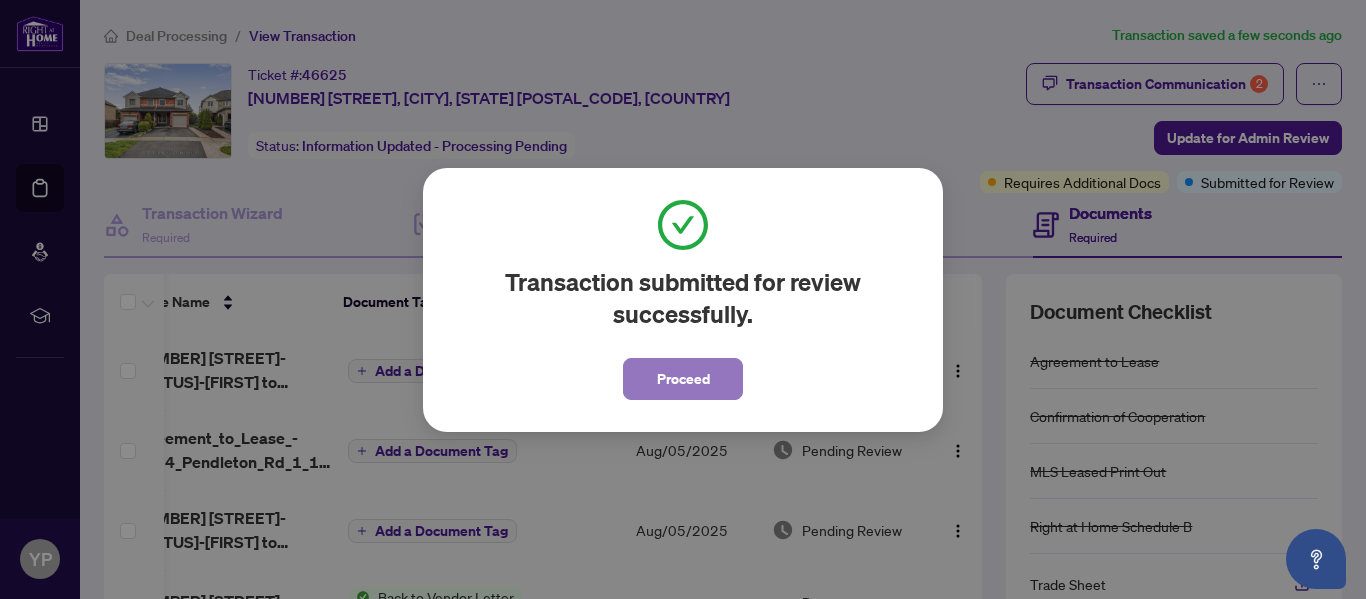 click on "Proceed" at bounding box center (683, 379) 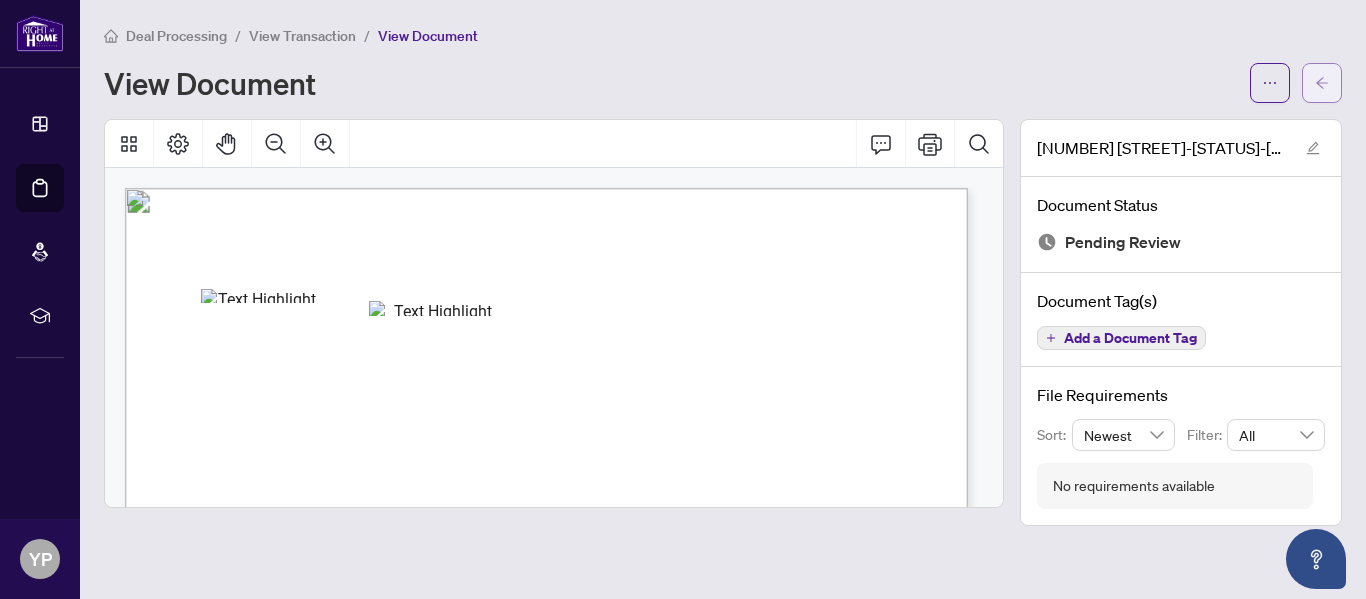click 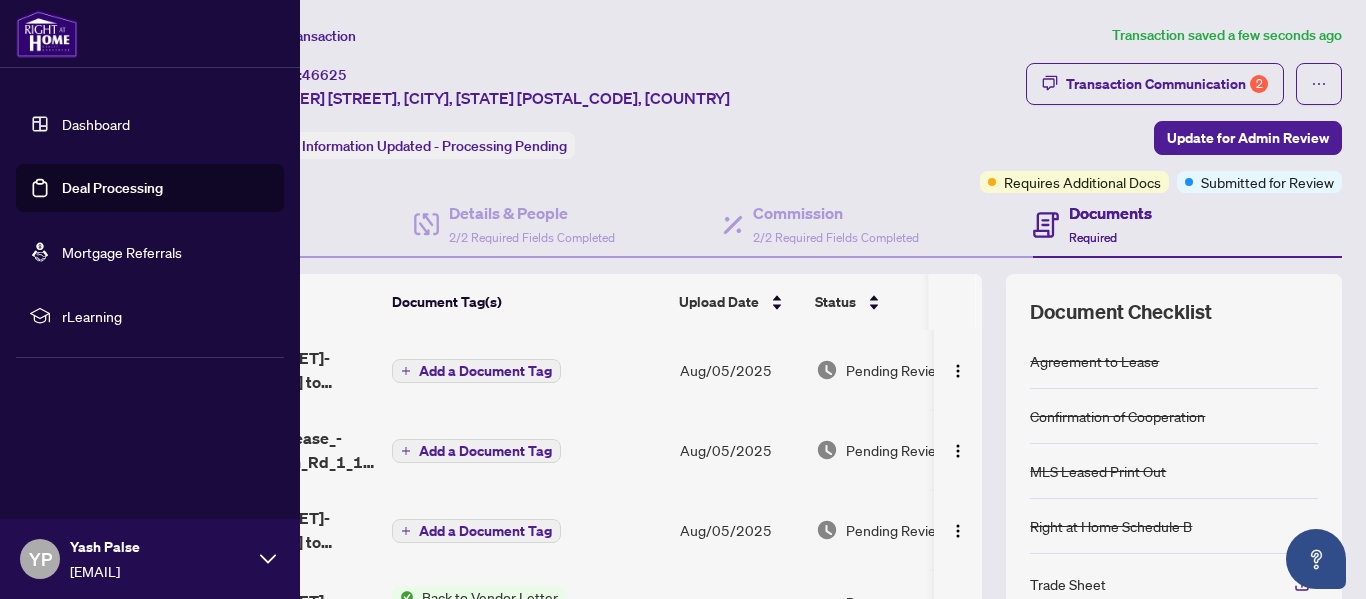 click on "Dashboard" at bounding box center [96, 124] 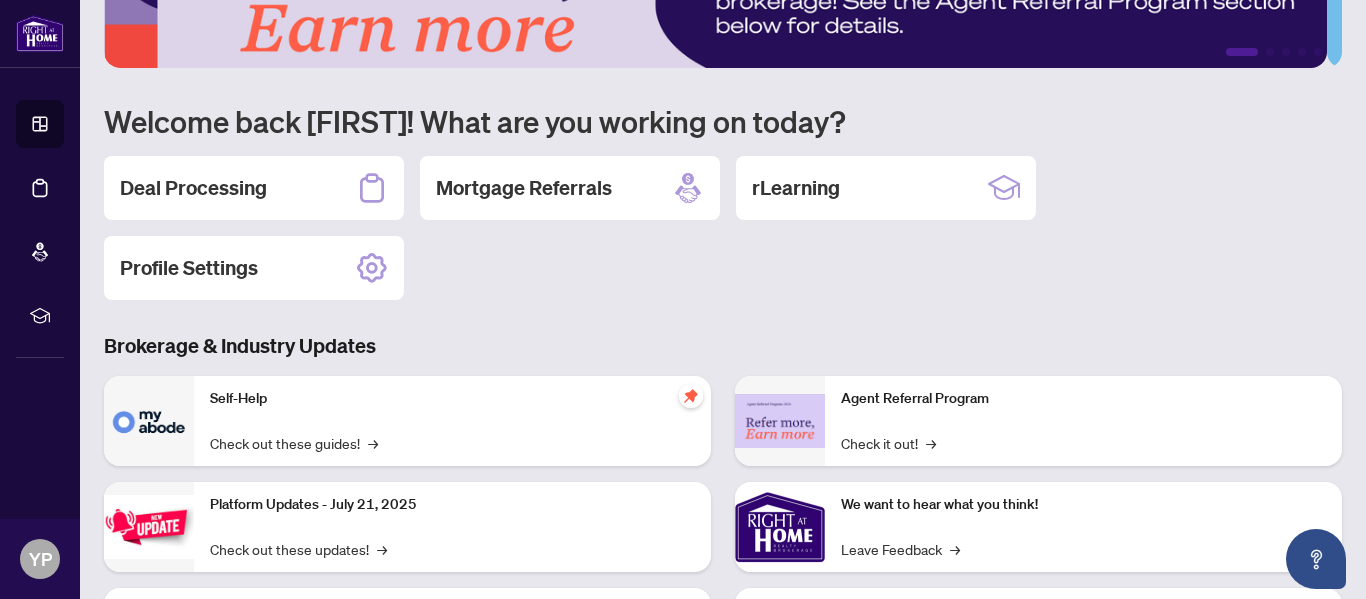 scroll, scrollTop: 90, scrollLeft: 0, axis: vertical 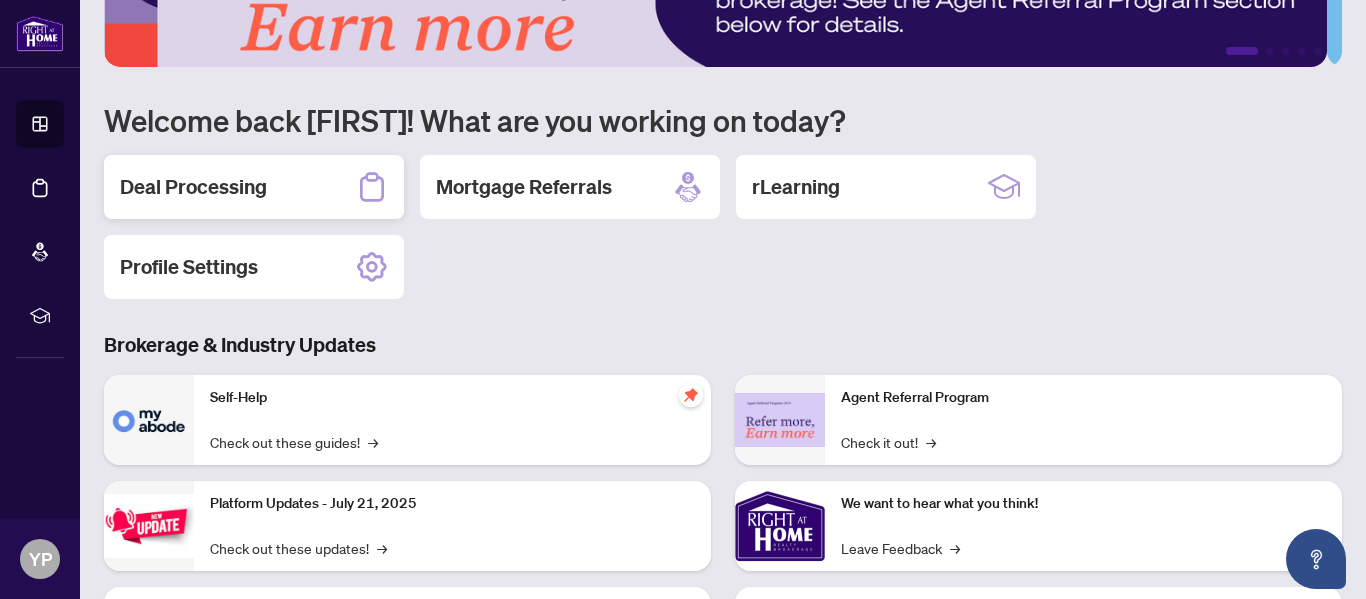 click on "Deal Processing" at bounding box center (193, 187) 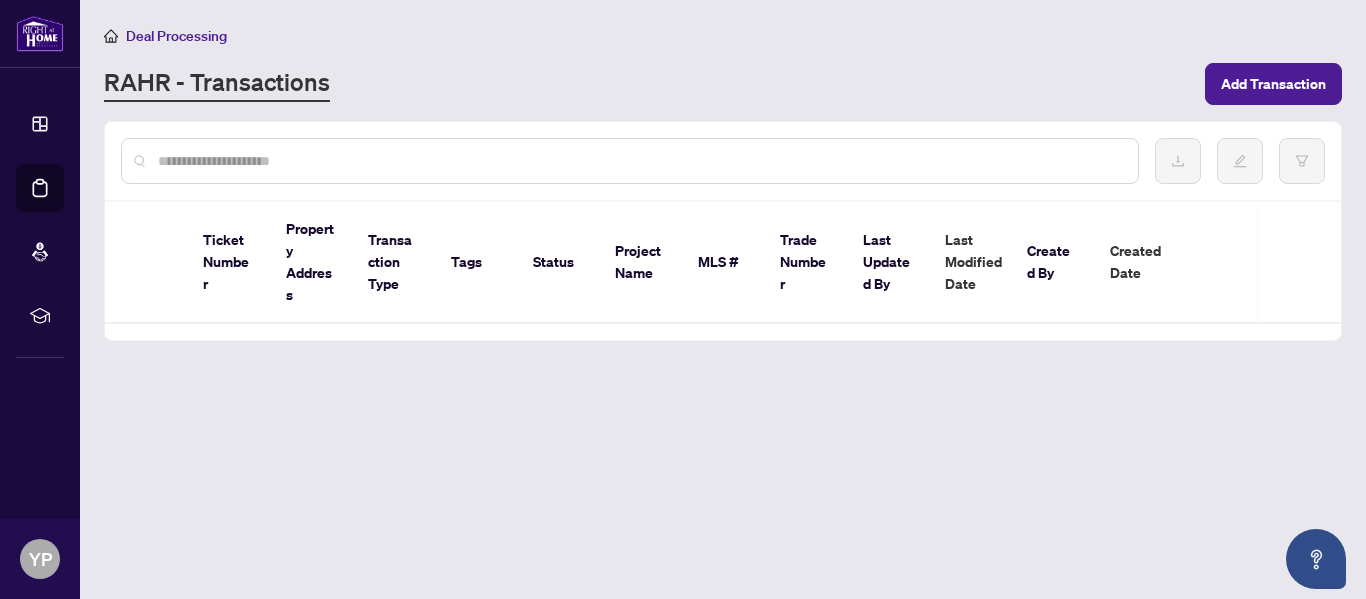 scroll, scrollTop: 0, scrollLeft: 0, axis: both 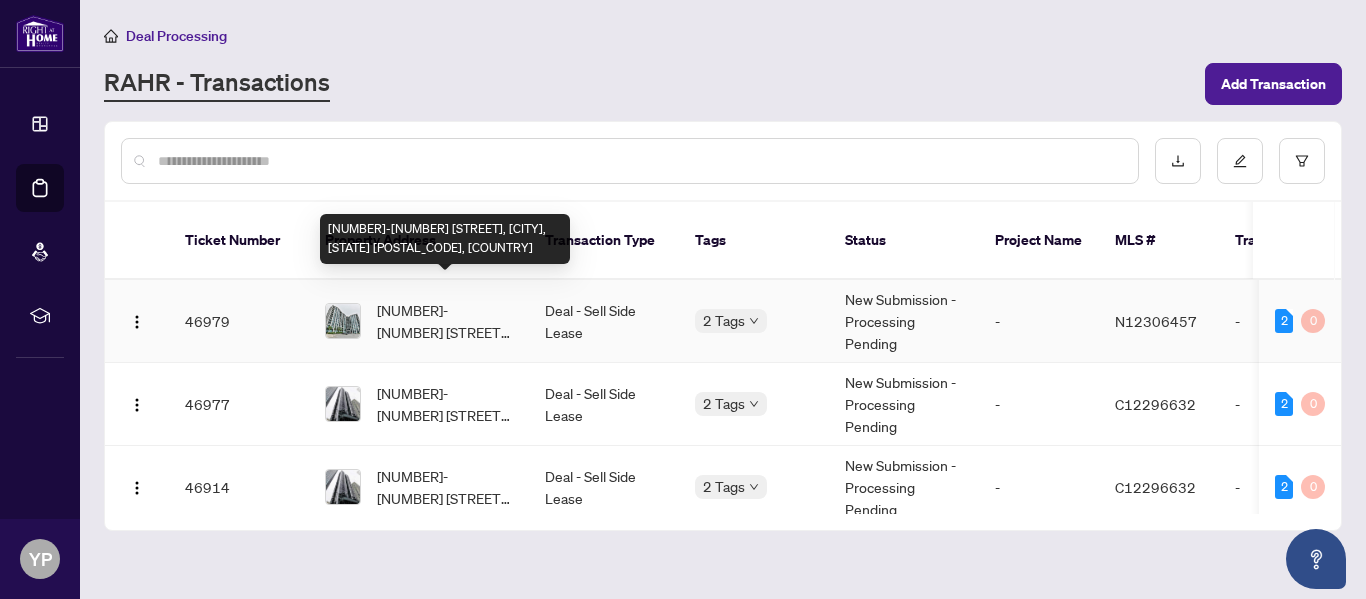 click on "[NUMBER]-[NUMBER] [STREET], [CITY], [STATE] [POSTAL_CODE], [COUNTRY]" at bounding box center [445, 321] 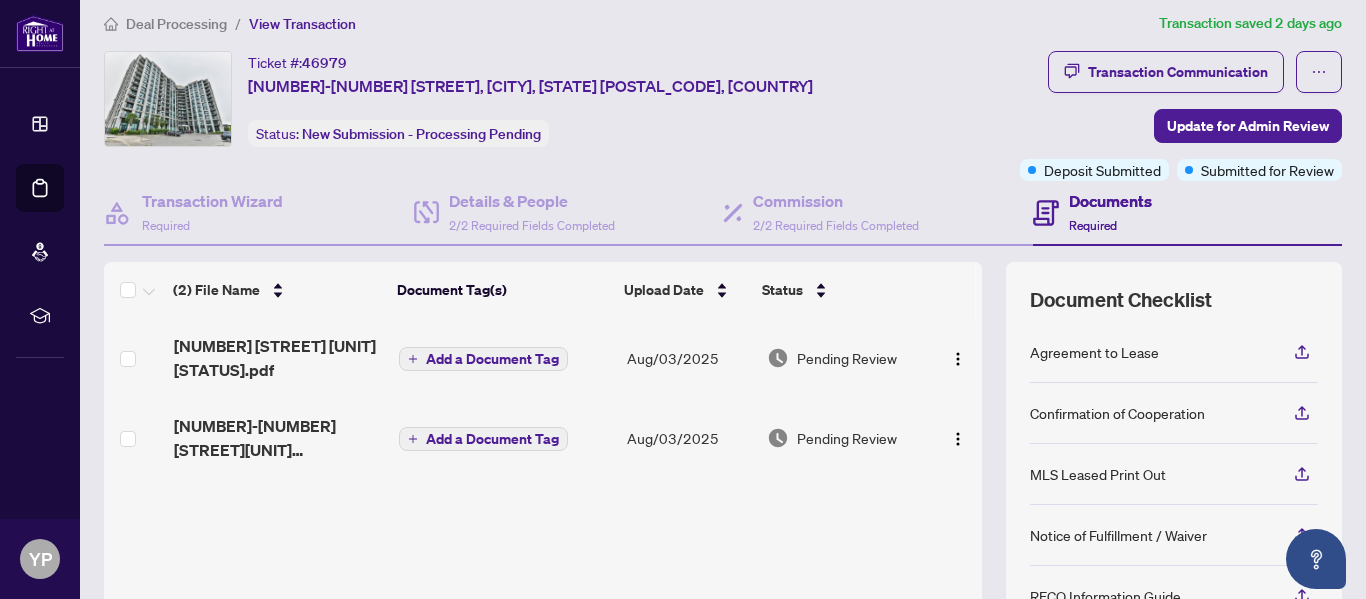 scroll, scrollTop: 0, scrollLeft: 0, axis: both 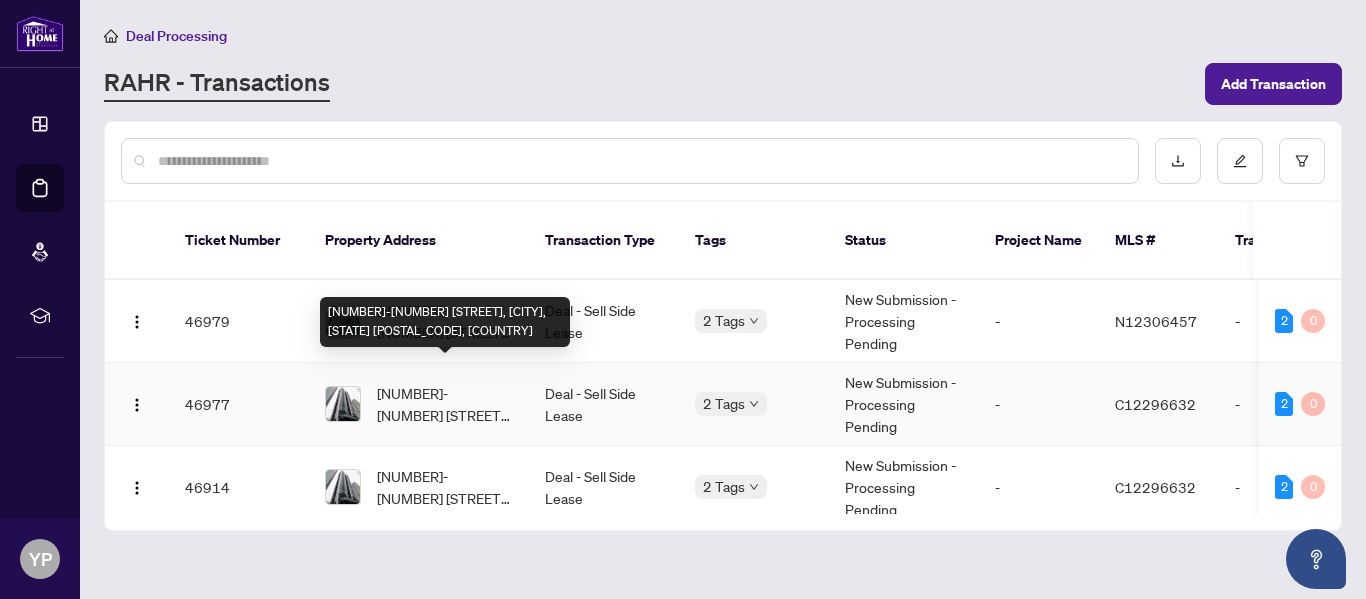 click on "[NUMBER]-[NUMBER] [STREET], [CITY], [STATE] [POSTAL_CODE], [COUNTRY]" at bounding box center (445, 404) 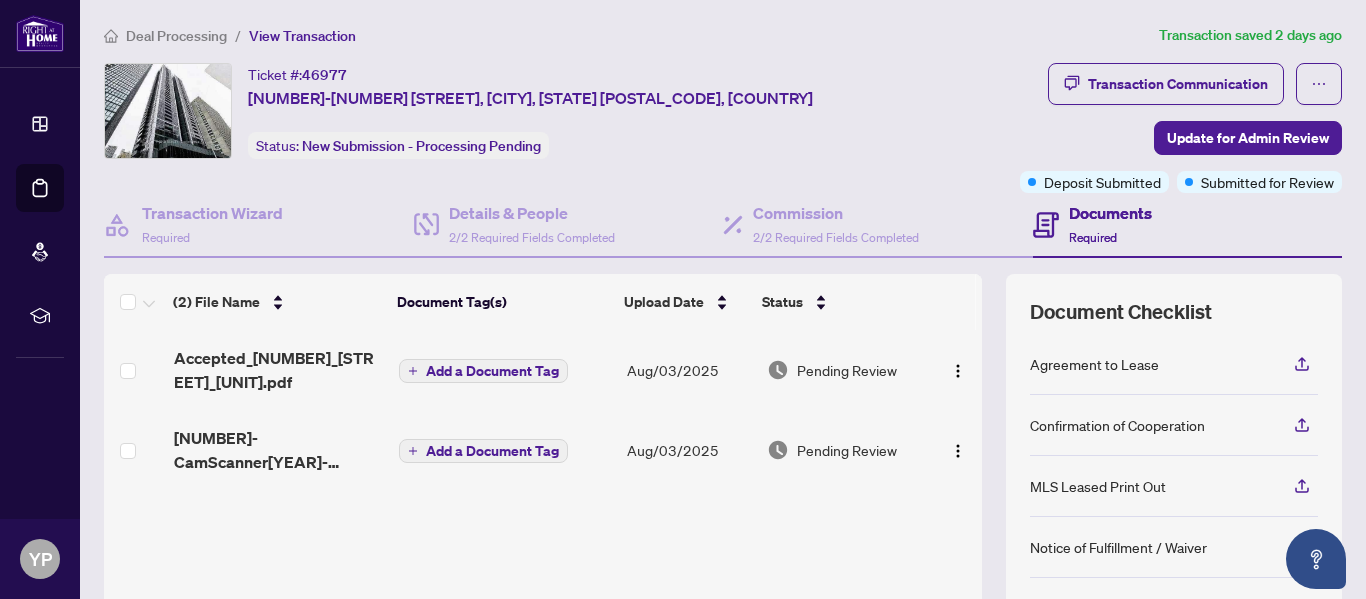 scroll, scrollTop: 1, scrollLeft: 0, axis: vertical 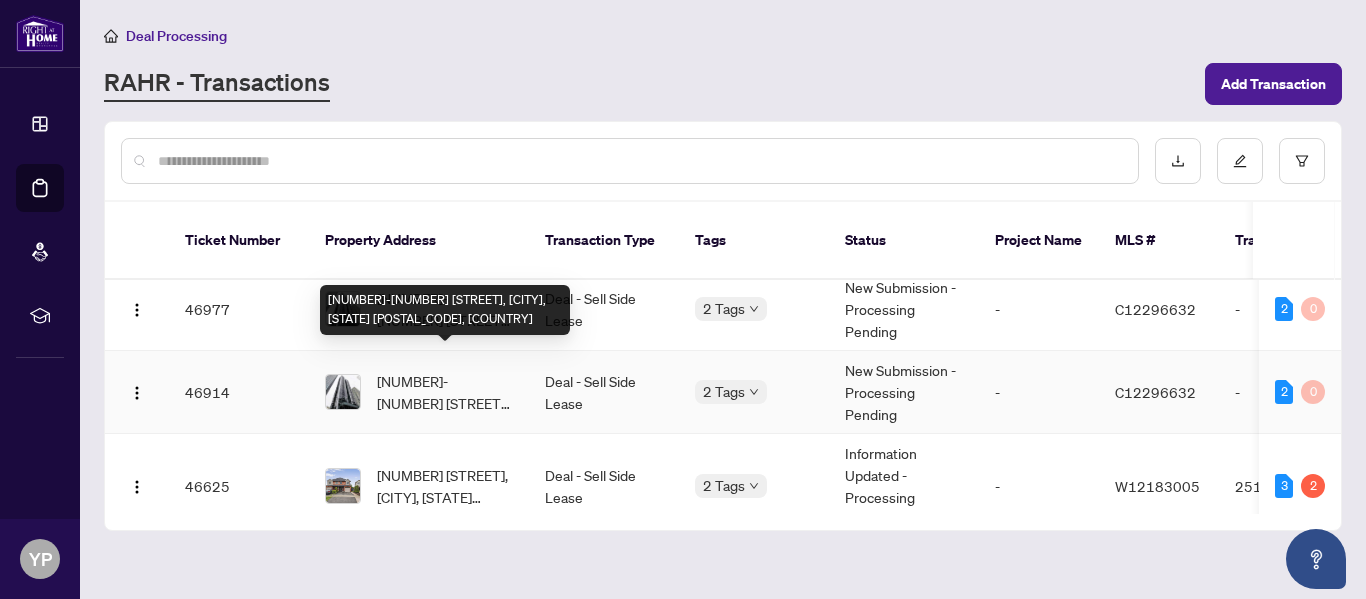 click on "[NUMBER]-[NUMBER] [STREET], [CITY], [STATE] [POSTAL_CODE], [COUNTRY]" at bounding box center (445, 392) 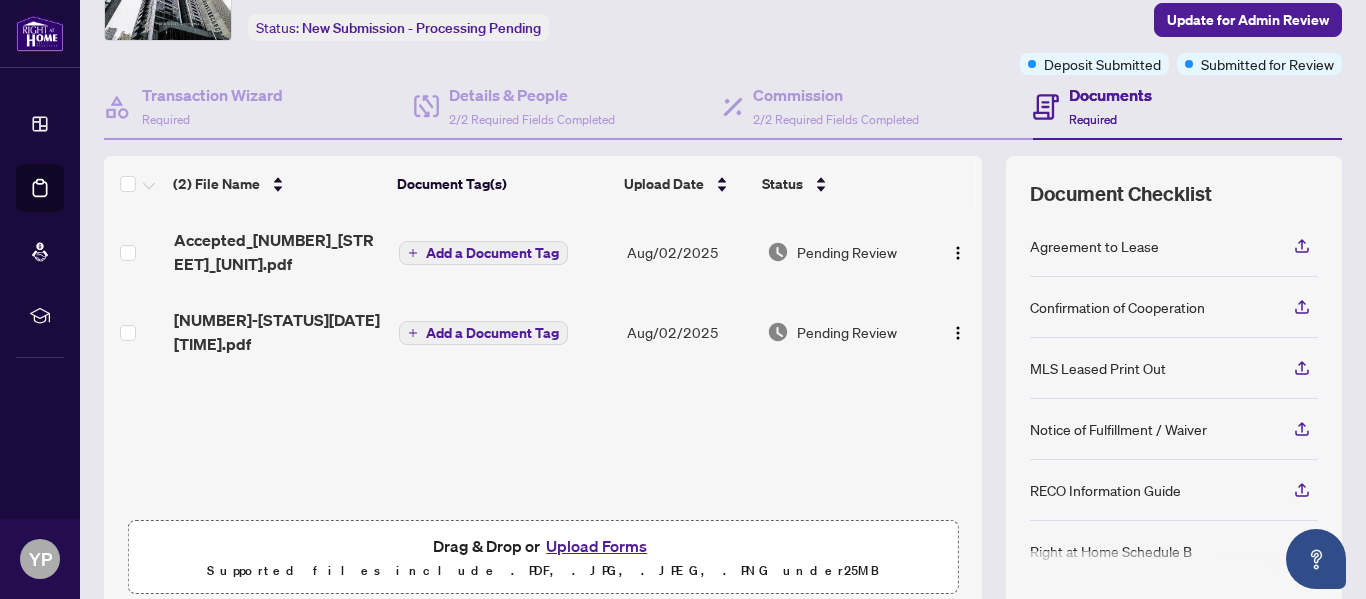 scroll, scrollTop: 123, scrollLeft: 0, axis: vertical 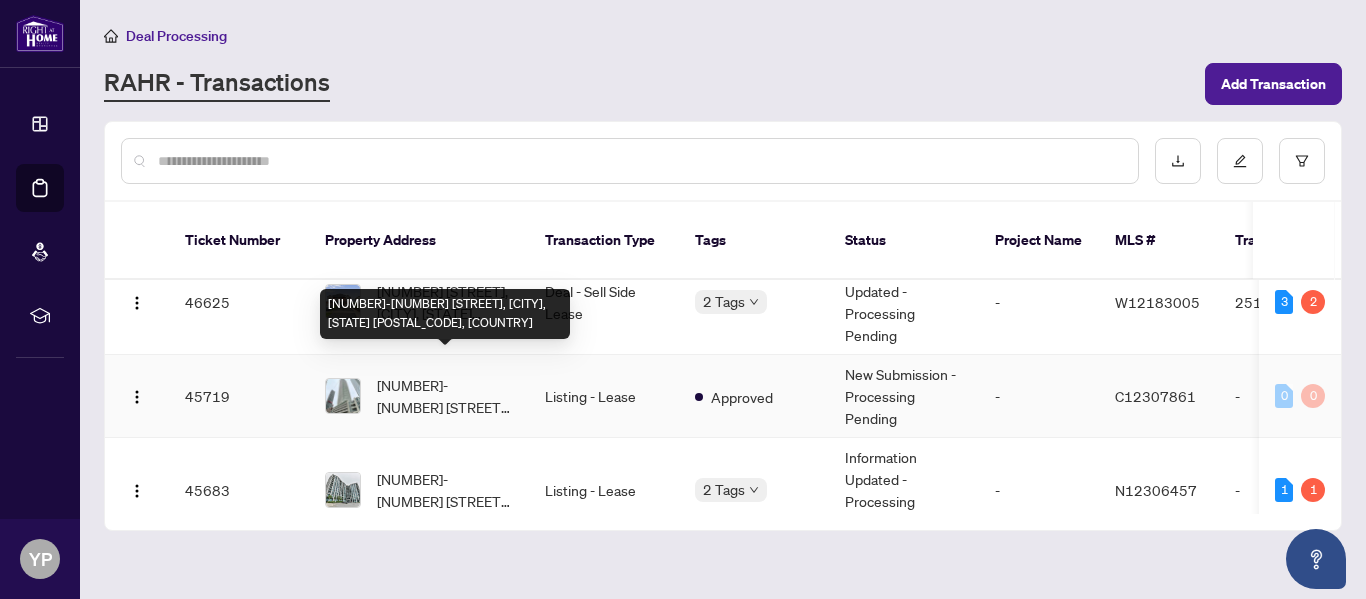 click on "[NUMBER]-[NUMBER] [STREET], [CITY], [STATE] [POSTAL_CODE], [COUNTRY]" at bounding box center (445, 396) 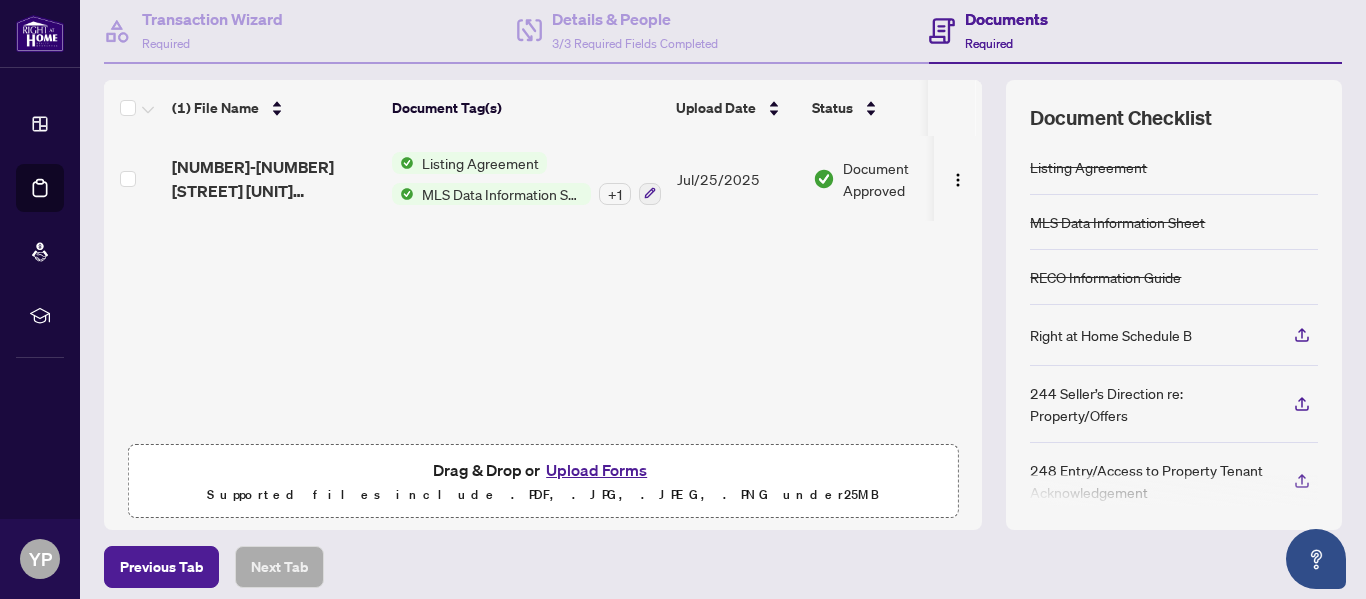 scroll, scrollTop: 193, scrollLeft: 0, axis: vertical 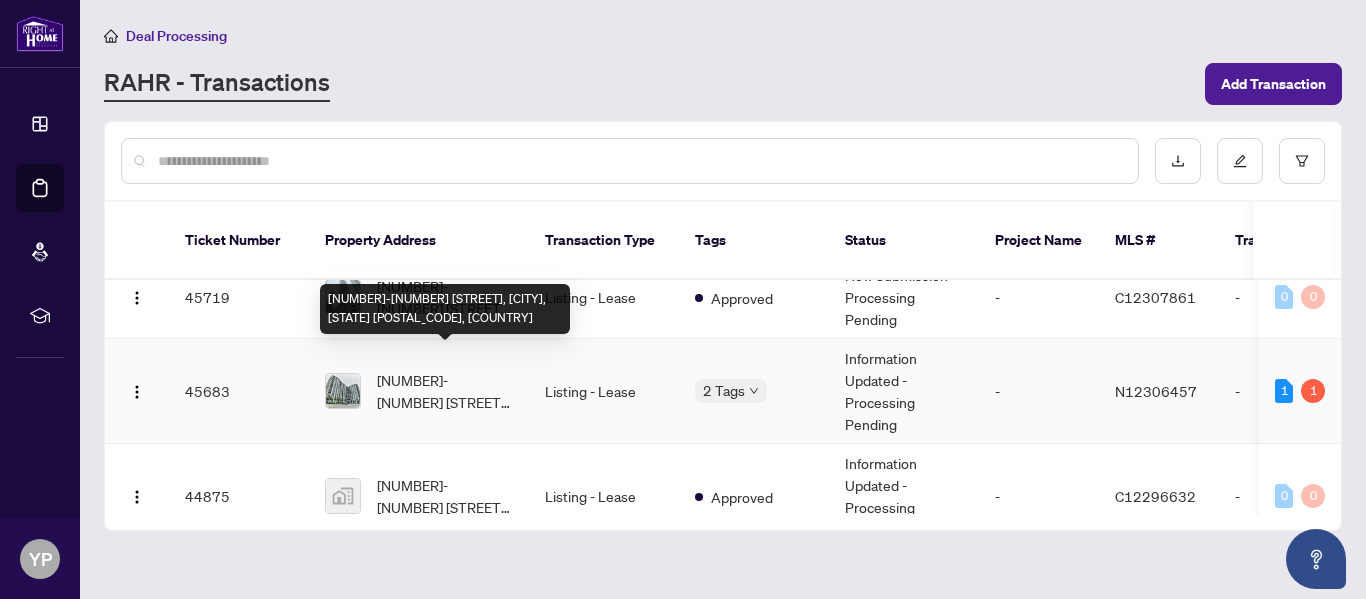 click on "[NUMBER]-[NUMBER] [STREET], [CITY], [STATE] [POSTAL_CODE], [COUNTRY]" at bounding box center [445, 391] 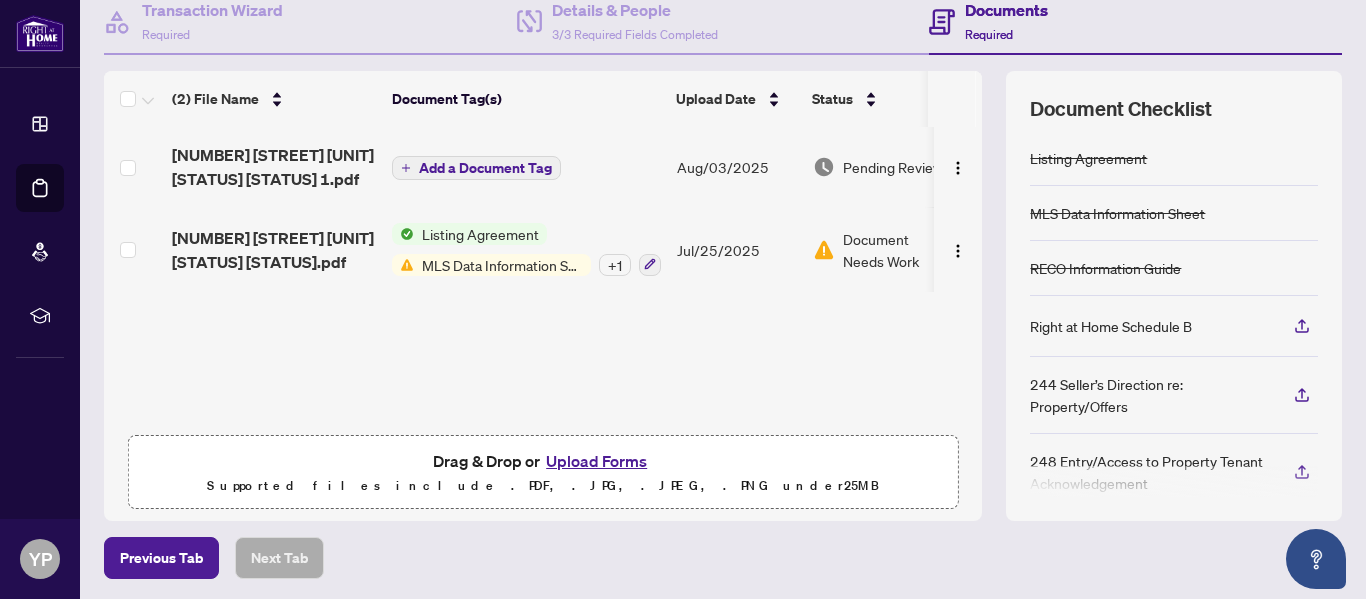 scroll, scrollTop: 203, scrollLeft: 0, axis: vertical 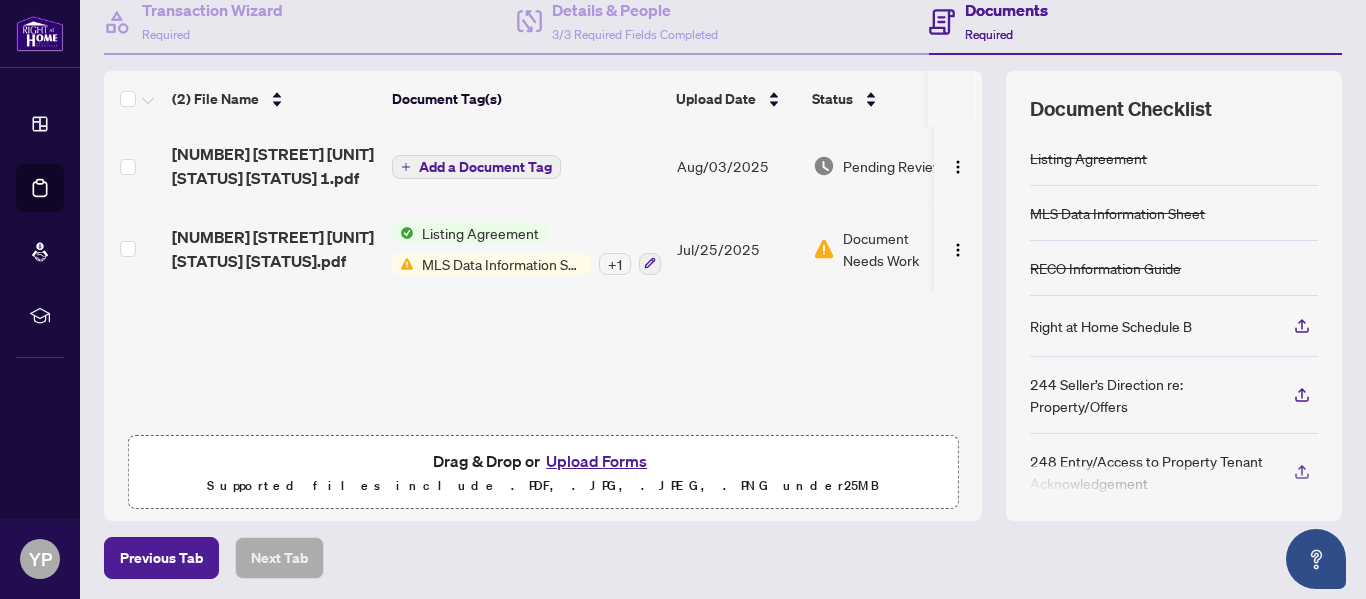 click on "Document Needs Work" at bounding box center [895, 249] 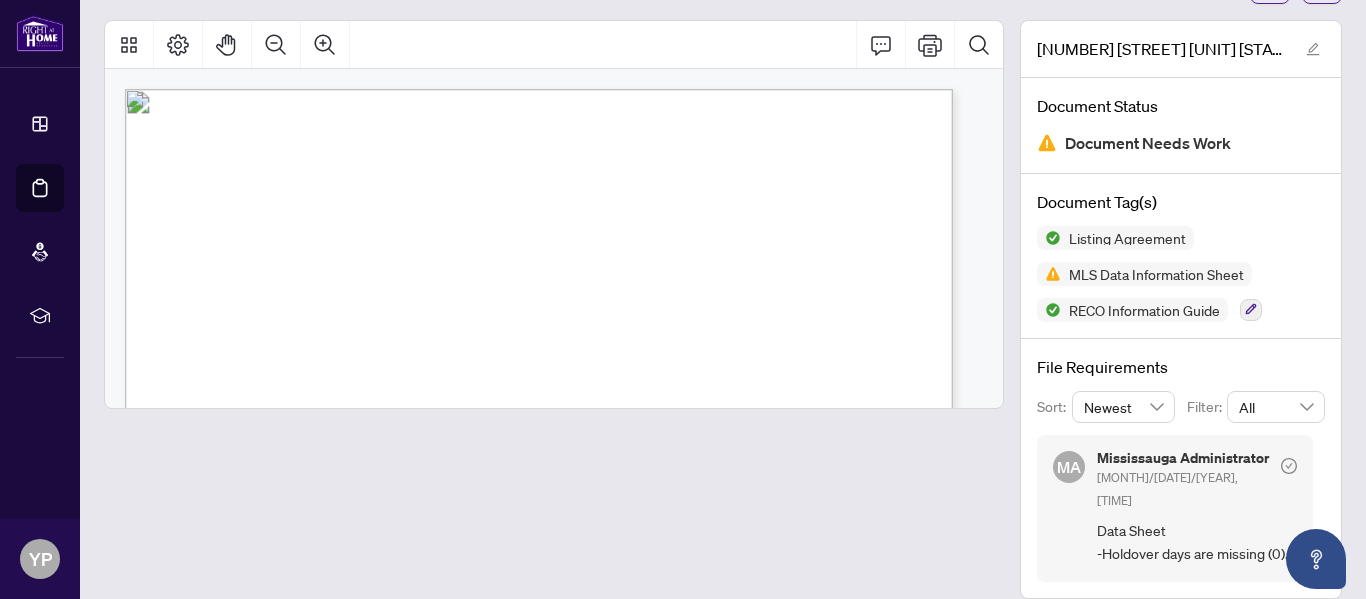 scroll, scrollTop: 0, scrollLeft: 0, axis: both 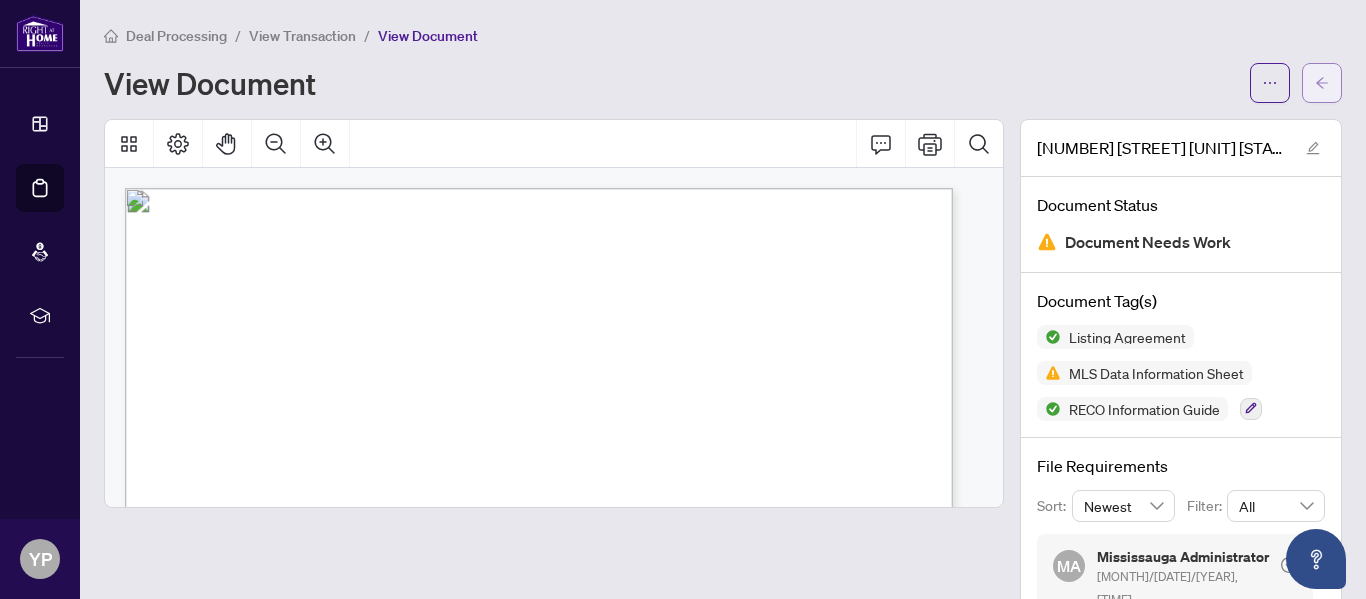 click 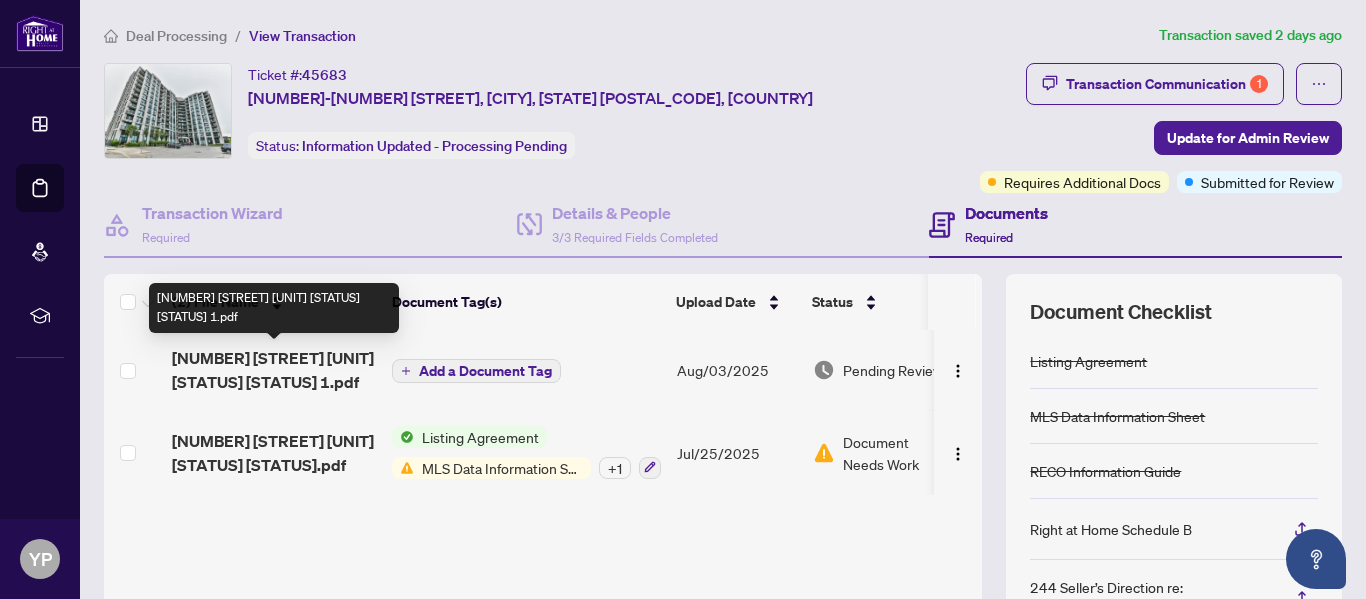 click on "[NUMBER] [STREET] [UNIT] [STATUS] [STATUS] 1.pdf" at bounding box center (274, 370) 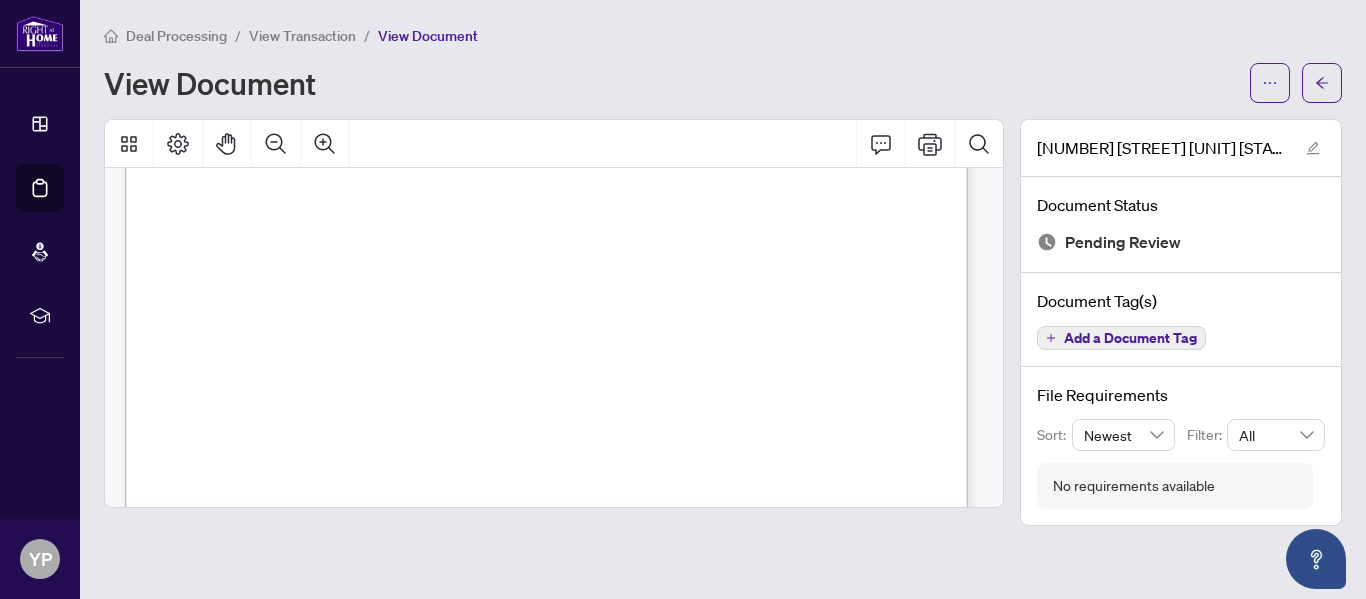 scroll, scrollTop: 6272, scrollLeft: 0, axis: vertical 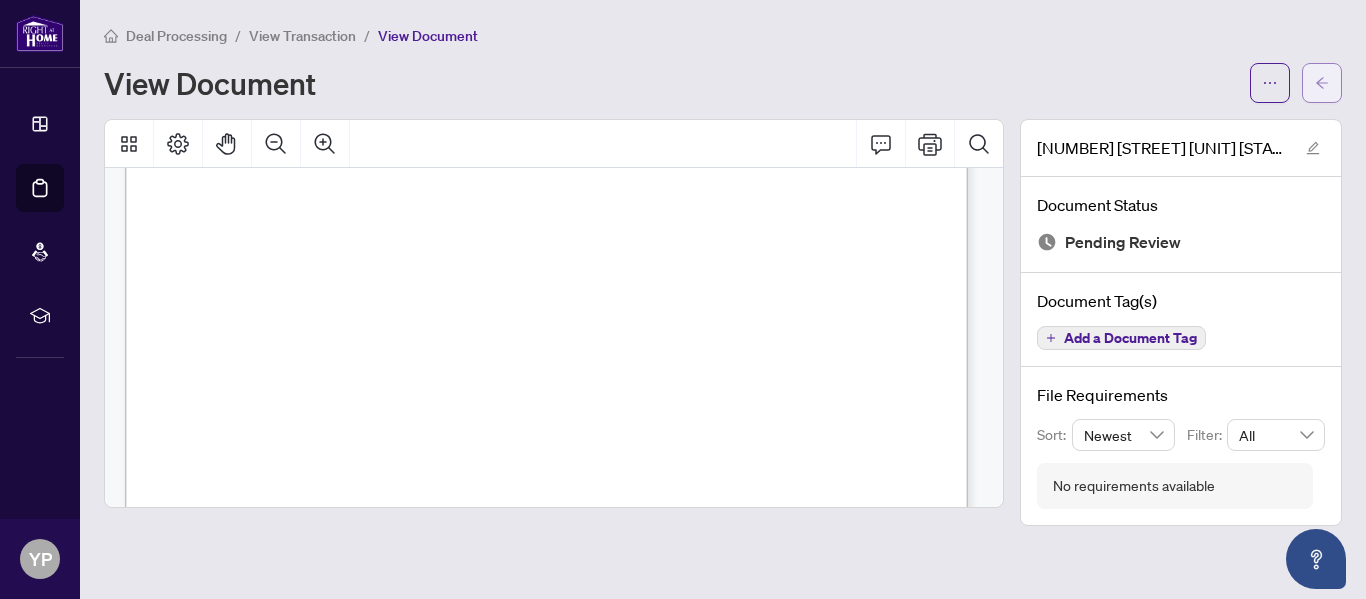 click 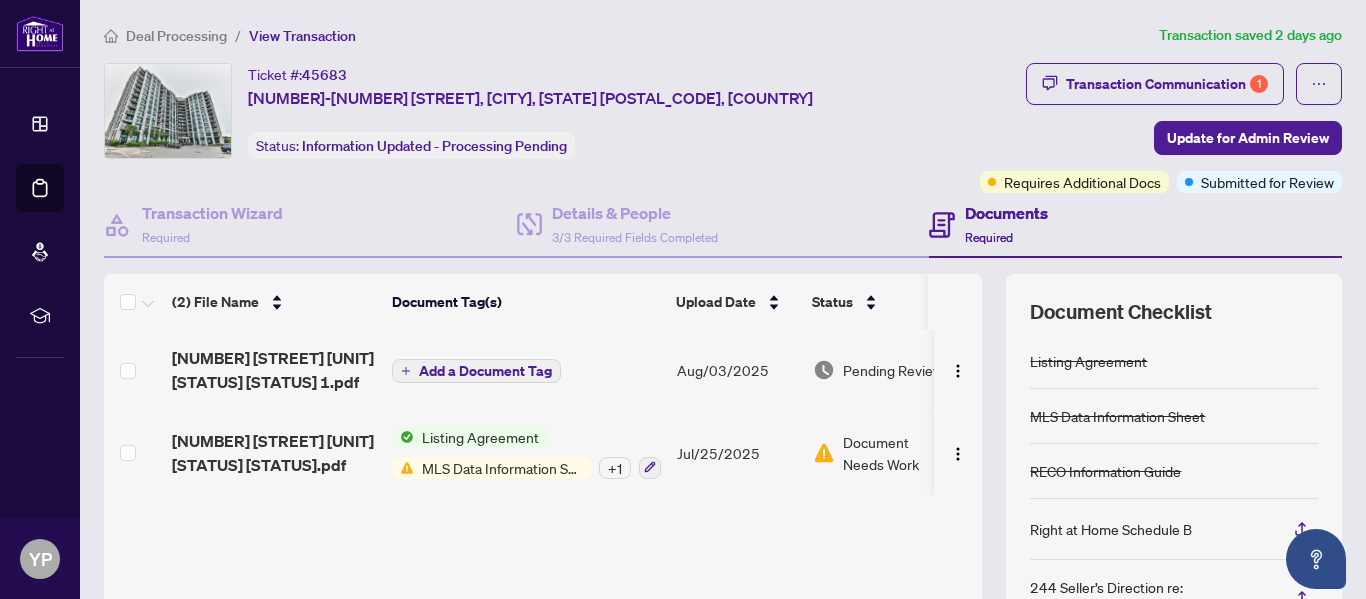 scroll, scrollTop: 1, scrollLeft: 0, axis: vertical 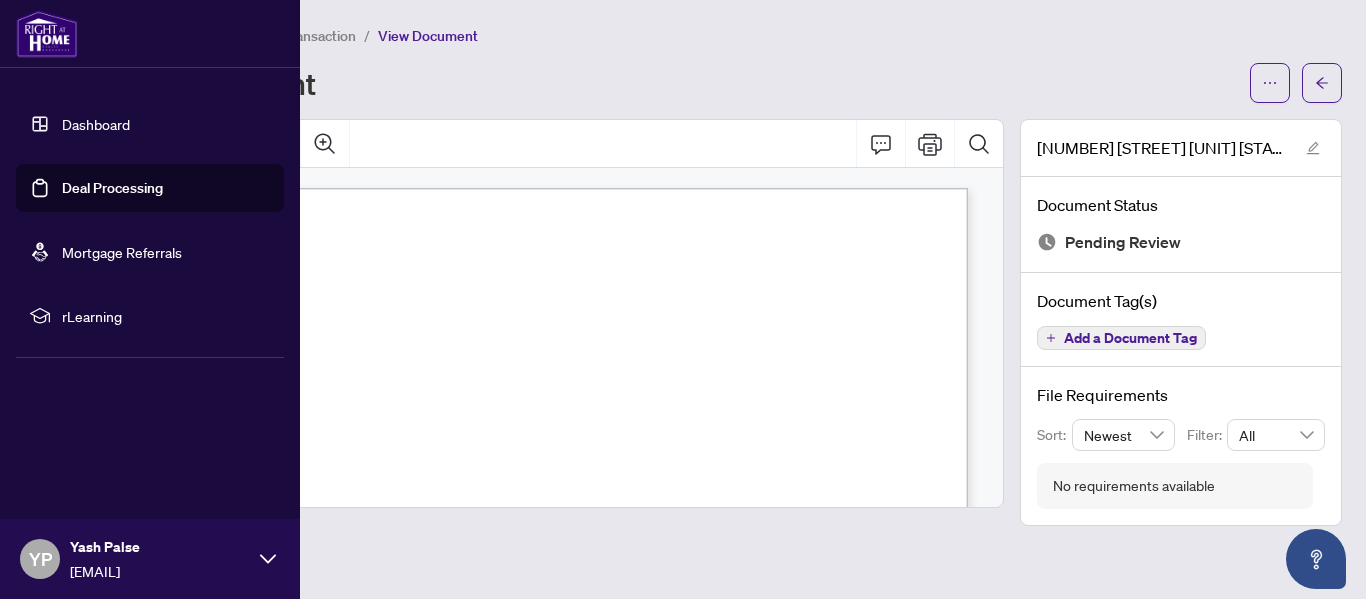 click on "Dashboard" at bounding box center [96, 124] 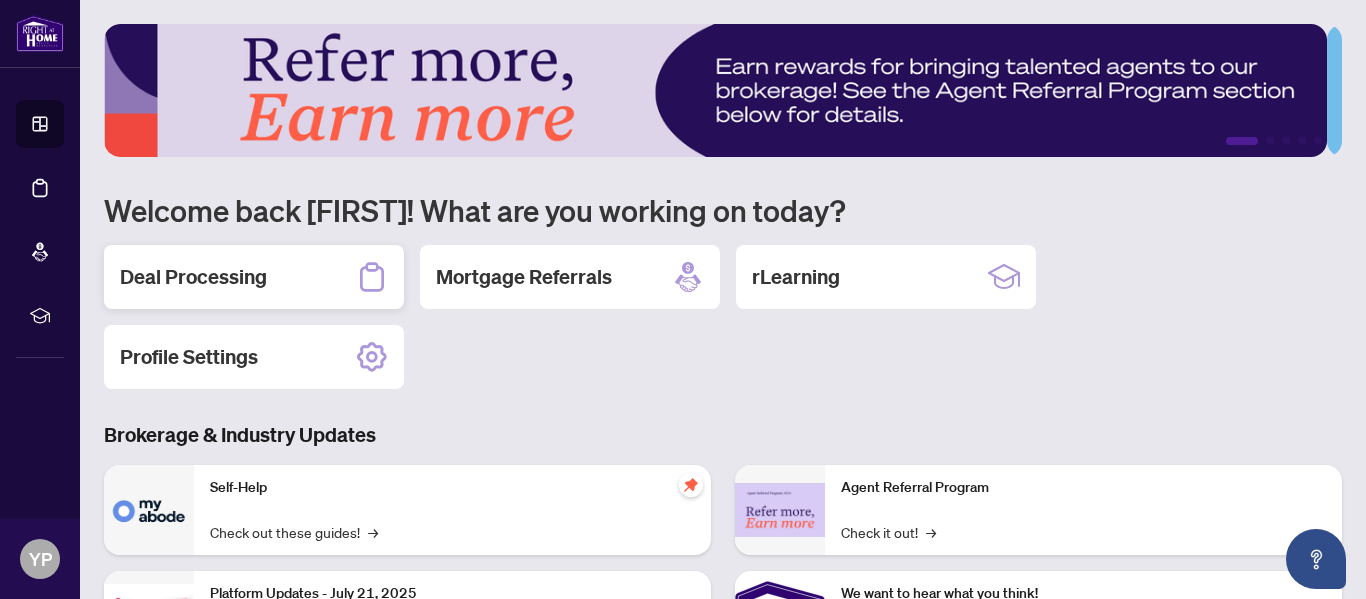 click on "Deal Processing" at bounding box center (193, 277) 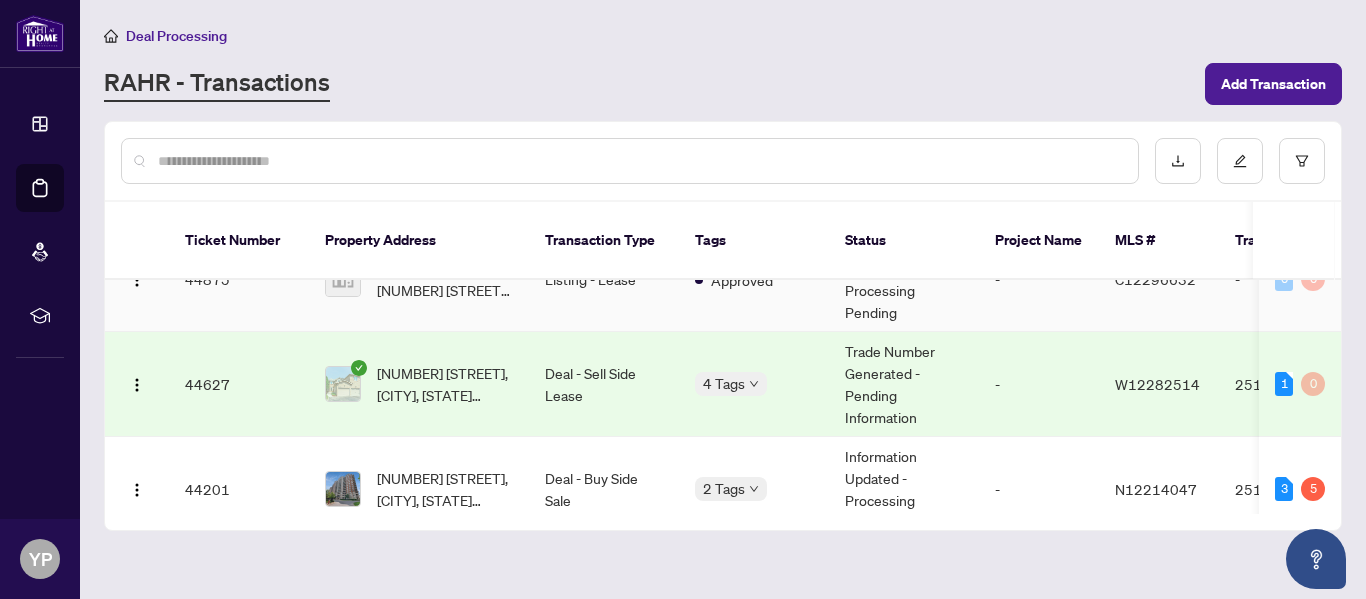 scroll, scrollTop: 599, scrollLeft: 0, axis: vertical 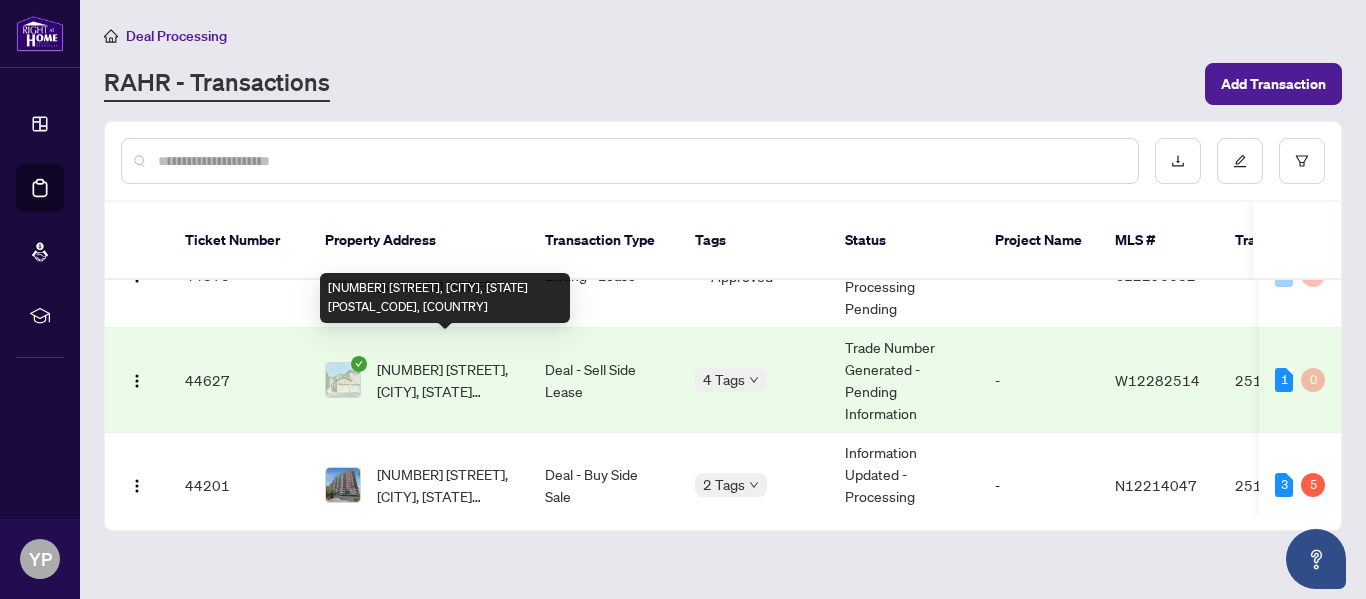 click on "[NUMBER] [STREET], [CITY], [STATE] [POSTAL_CODE], [COUNTRY]" at bounding box center (445, 380) 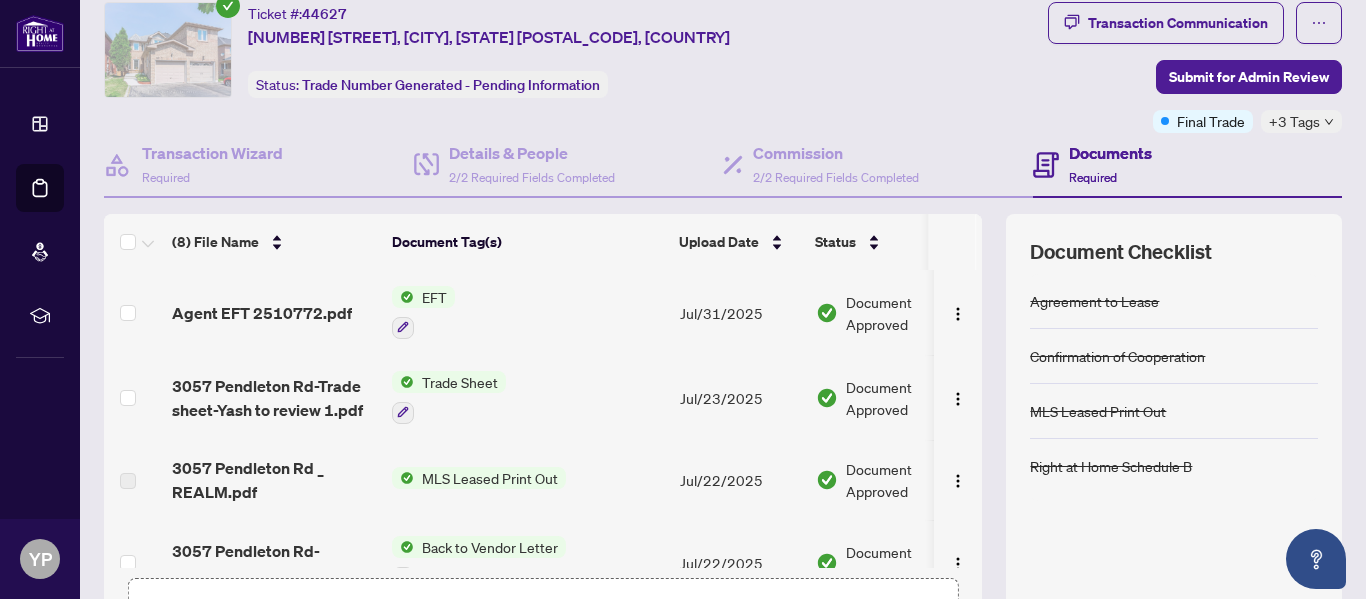 scroll, scrollTop: 115, scrollLeft: 0, axis: vertical 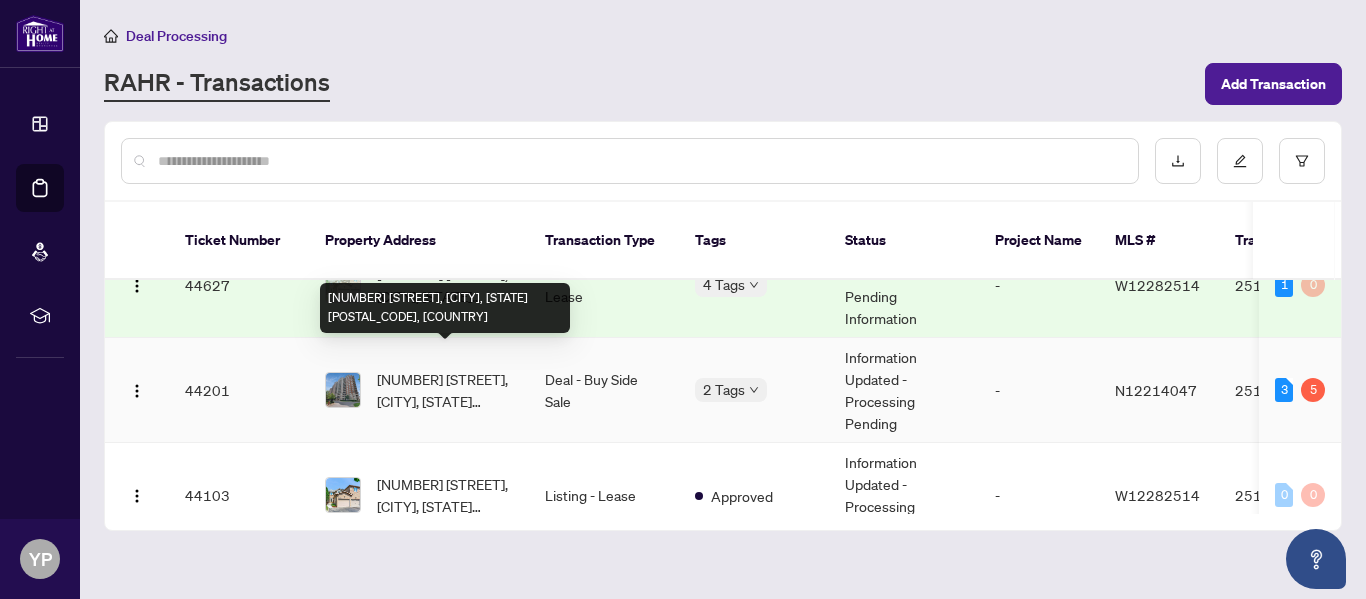 click on "[NUMBER] [STREET], [CITY], [STATE] [POSTAL_CODE], [COUNTRY]" at bounding box center [445, 390] 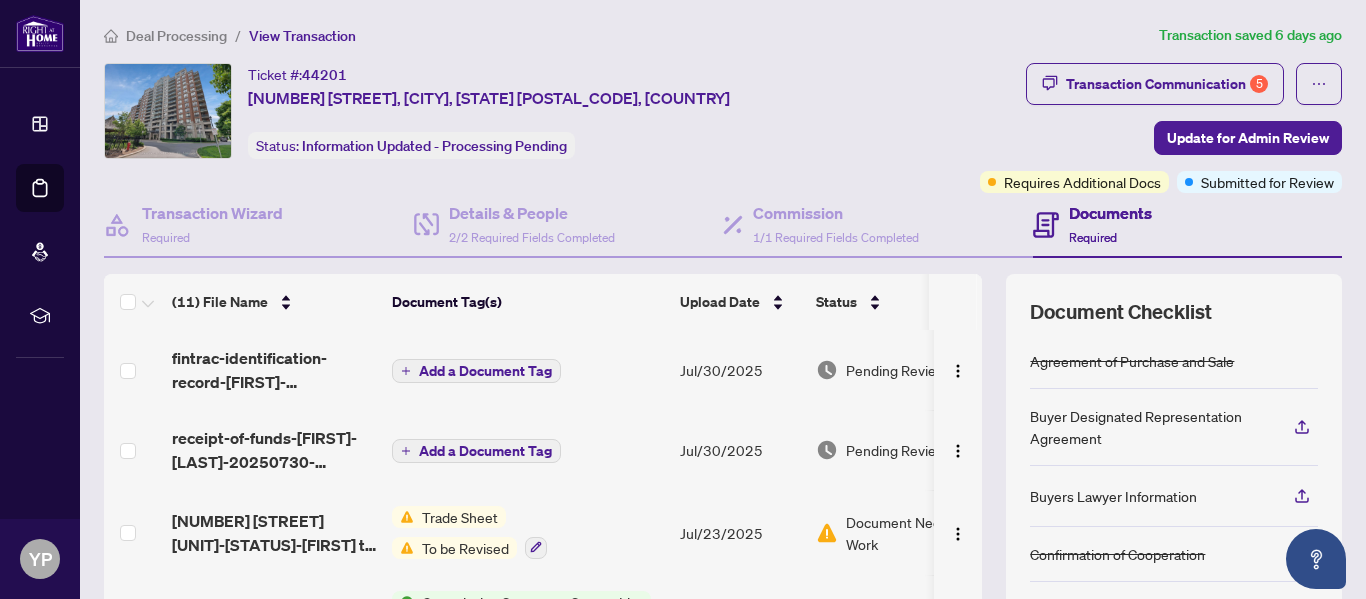 scroll, scrollTop: 276, scrollLeft: 0, axis: vertical 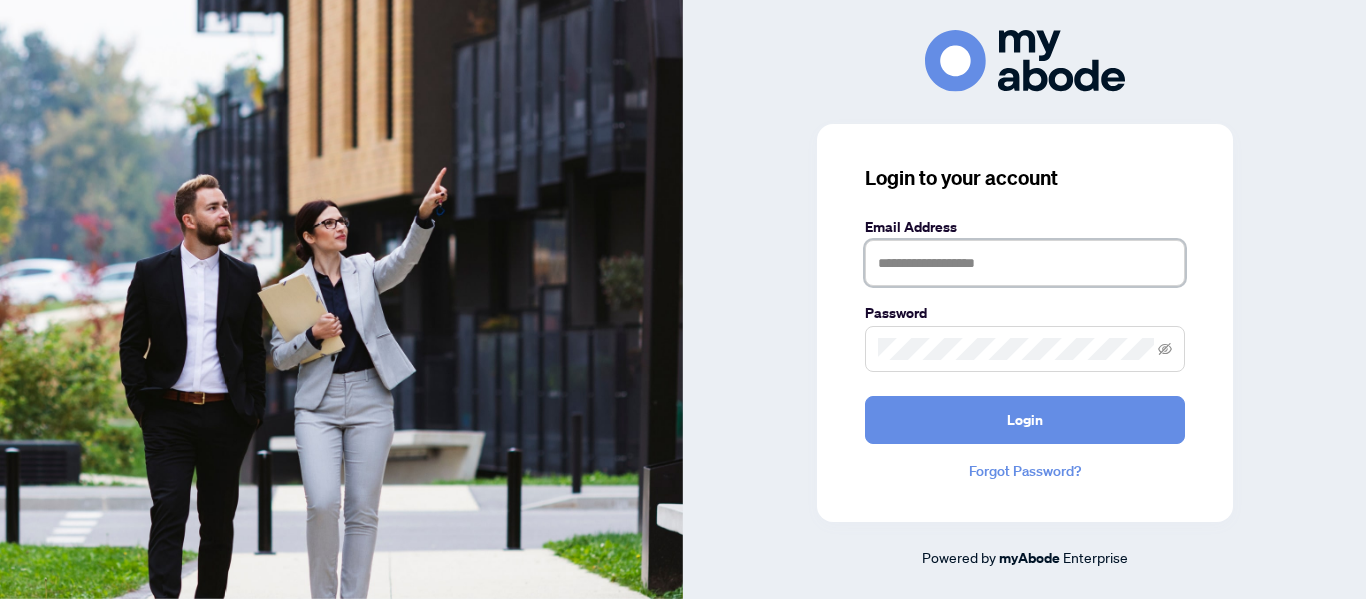 click at bounding box center (1025, 263) 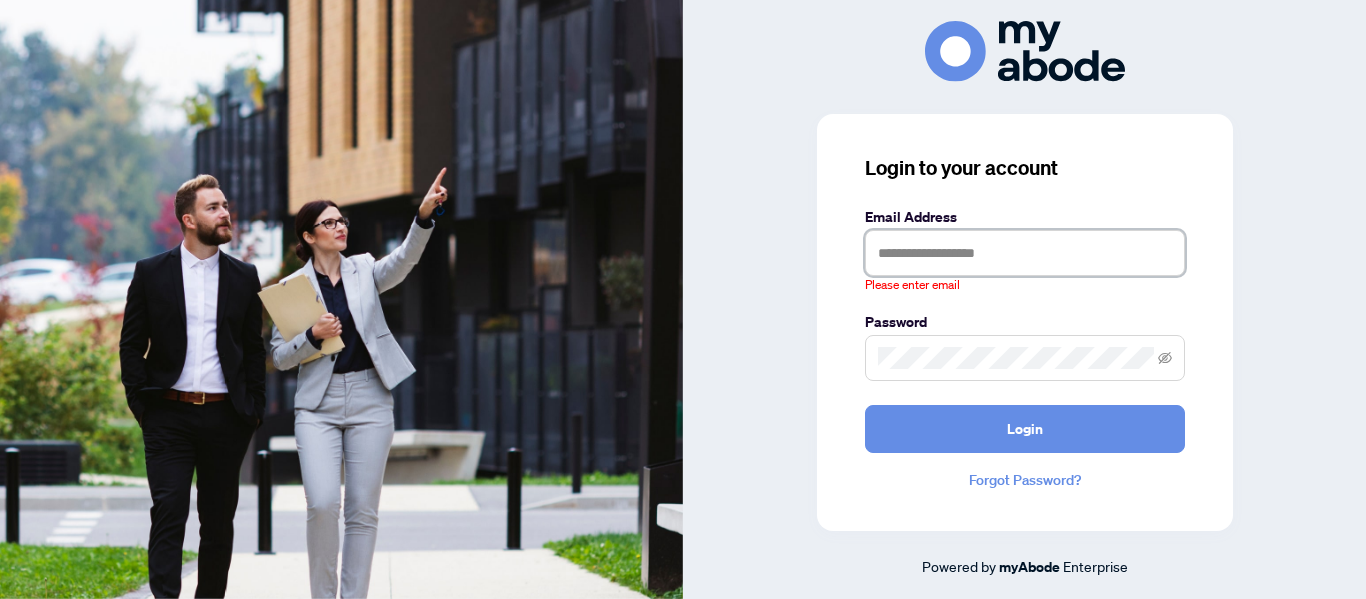 type on "**********" 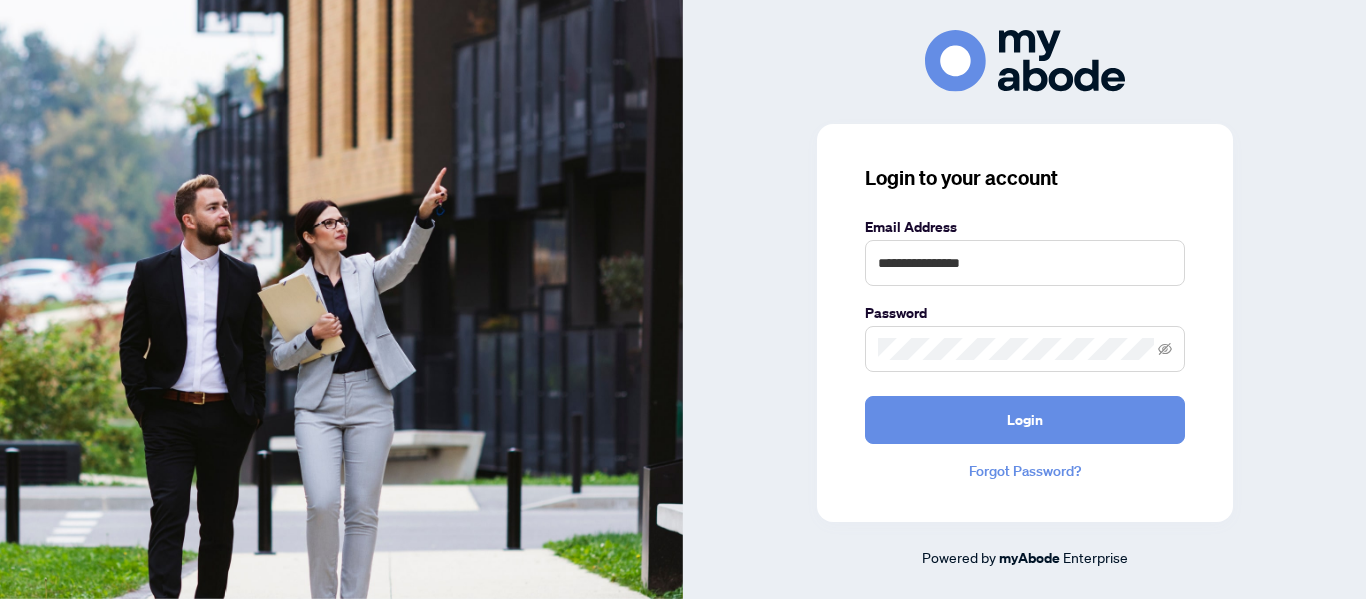 click at bounding box center [341, 299] 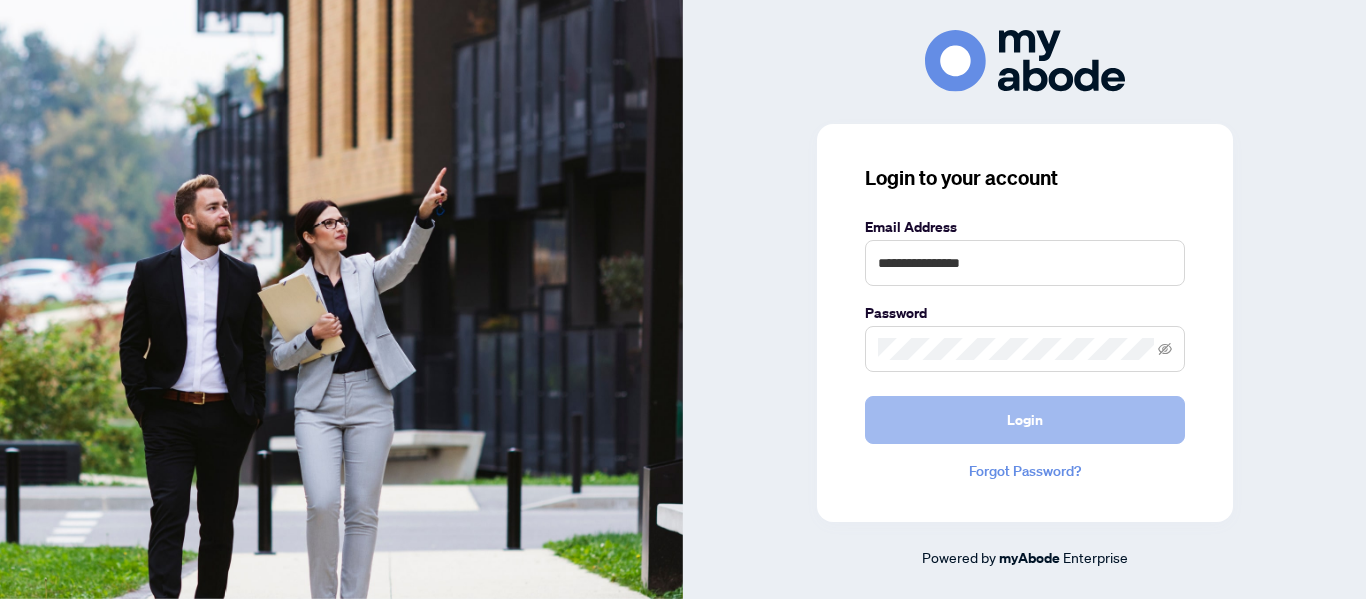 click on "Login" at bounding box center [1025, 420] 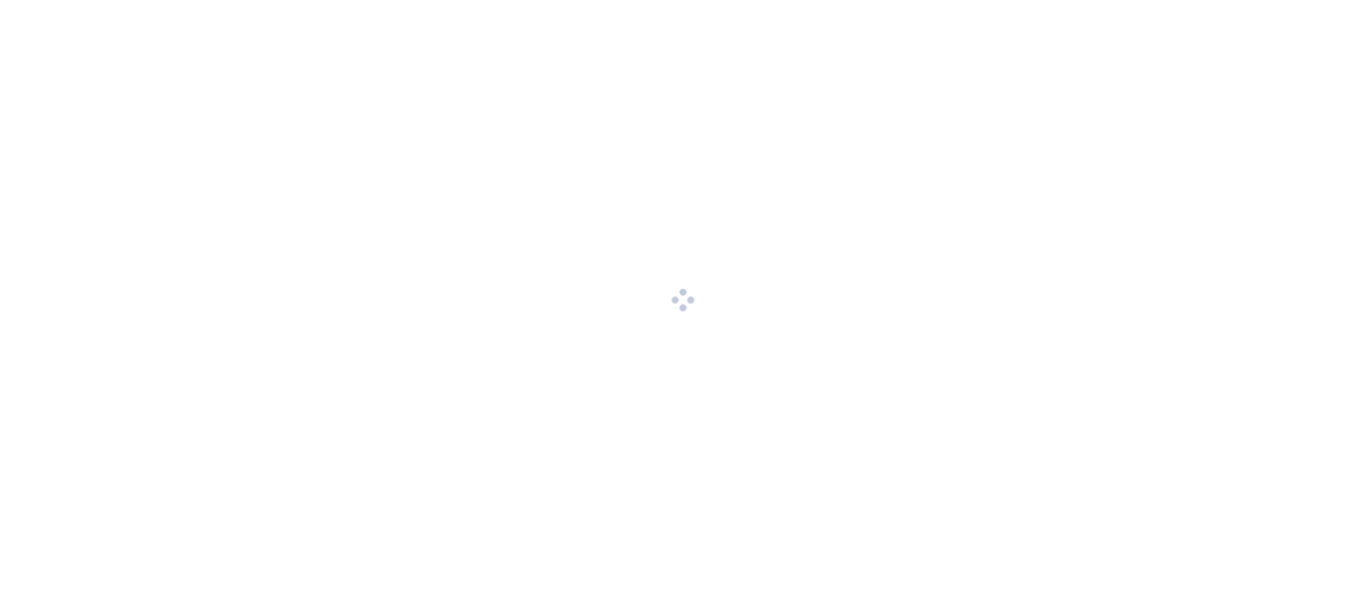 scroll, scrollTop: 0, scrollLeft: 0, axis: both 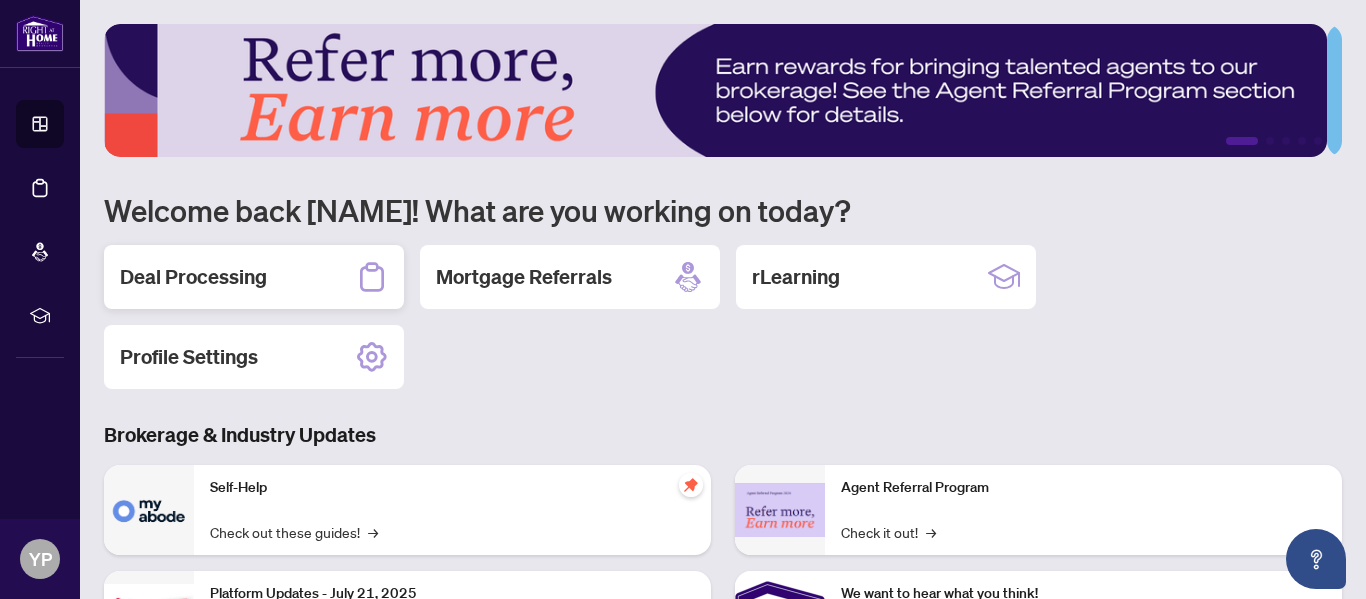 click on "Deal Processing" at bounding box center [193, 277] 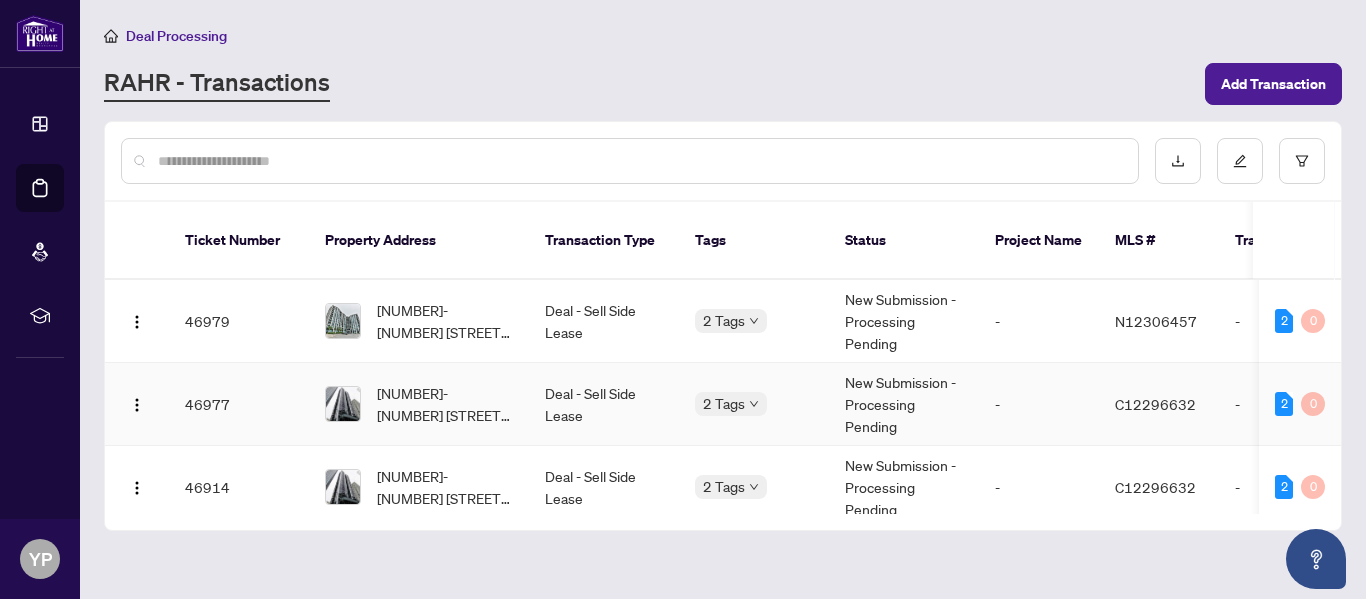 scroll, scrollTop: 0, scrollLeft: 13, axis: horizontal 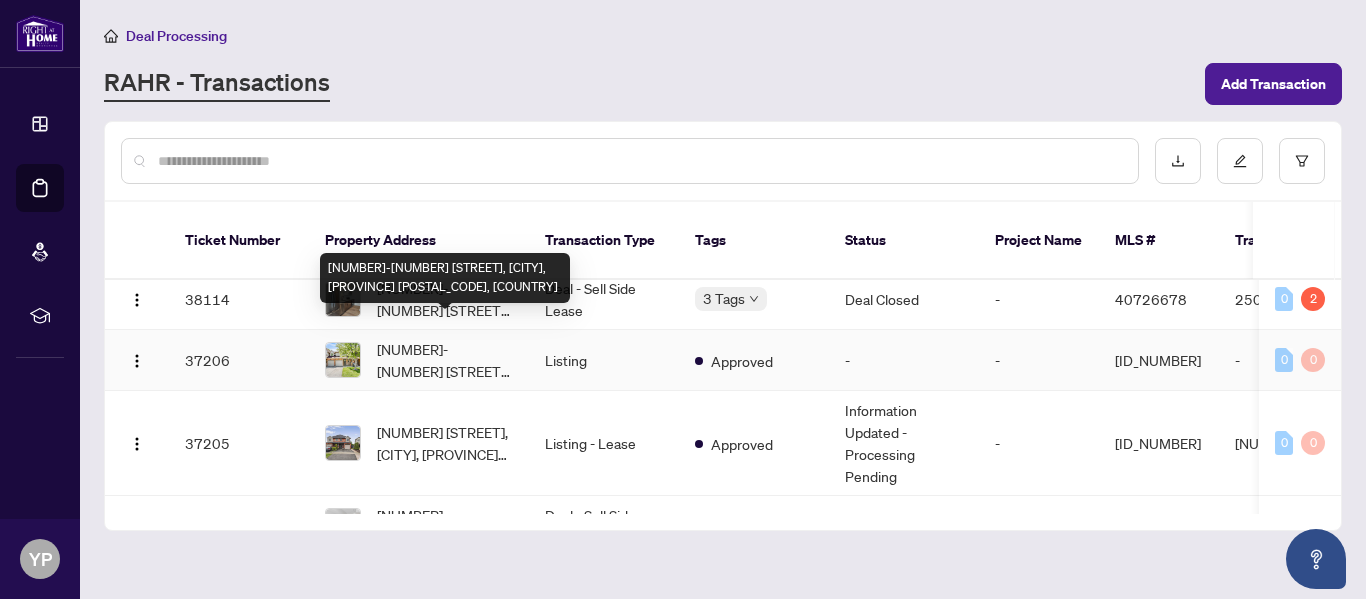 click on "[NUMBER]-[NUMBER] [STREET], [CITY], [STATE] [POSTAL_CODE], [COUNTRY]" at bounding box center (445, 360) 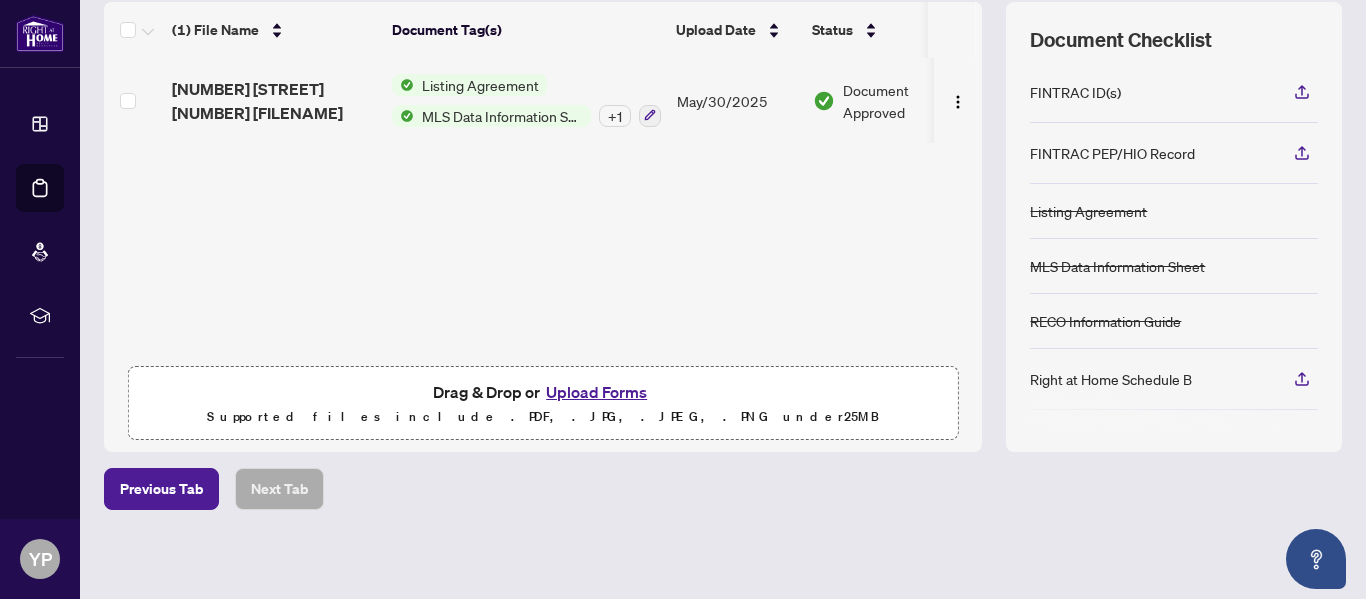 scroll, scrollTop: 272, scrollLeft: 0, axis: vertical 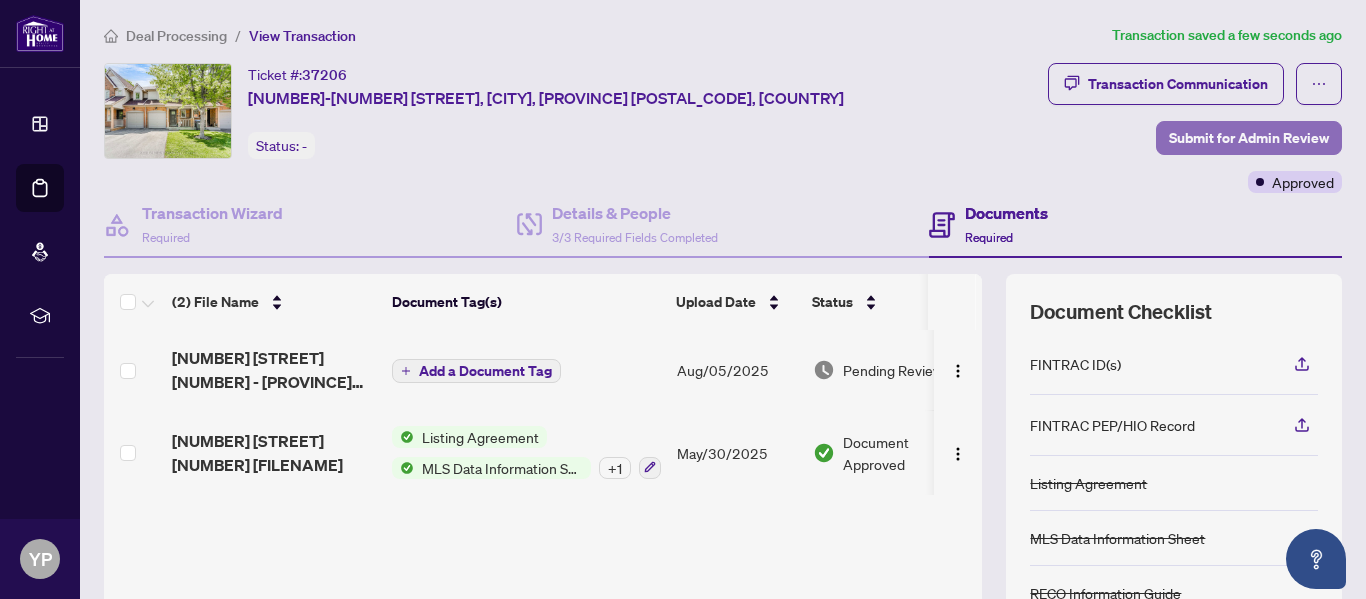 click on "Submit for Admin Review" at bounding box center [1249, 138] 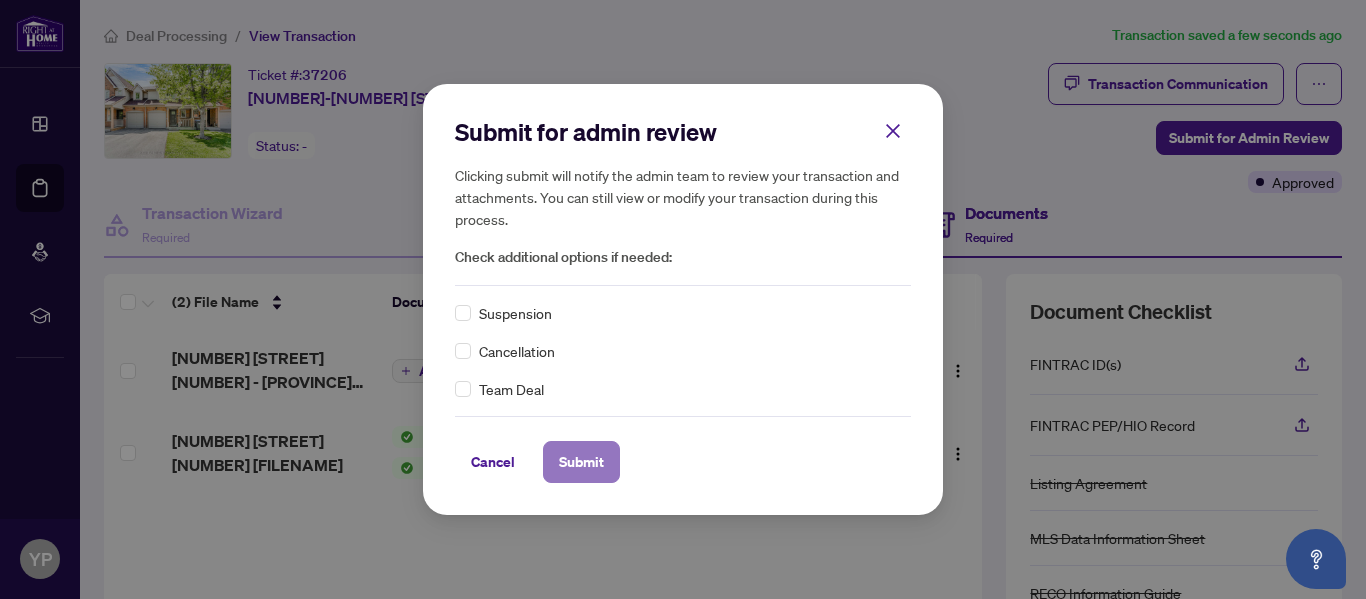 click on "Submit" at bounding box center [581, 462] 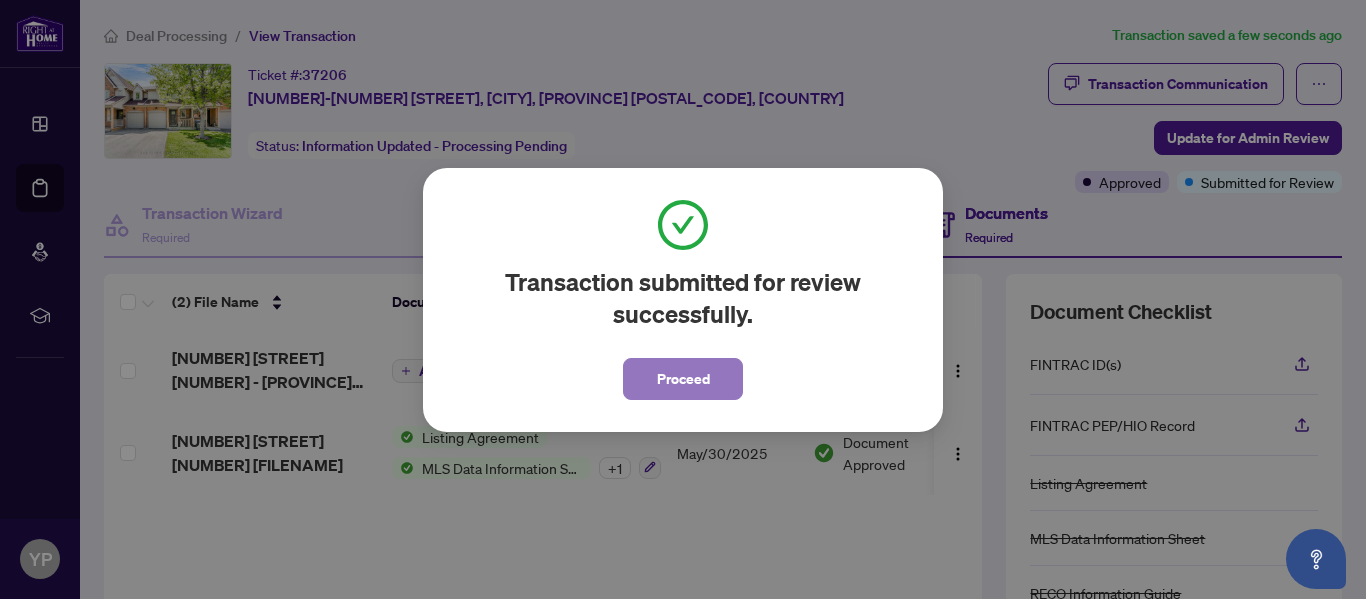 click on "Proceed" at bounding box center [683, 379] 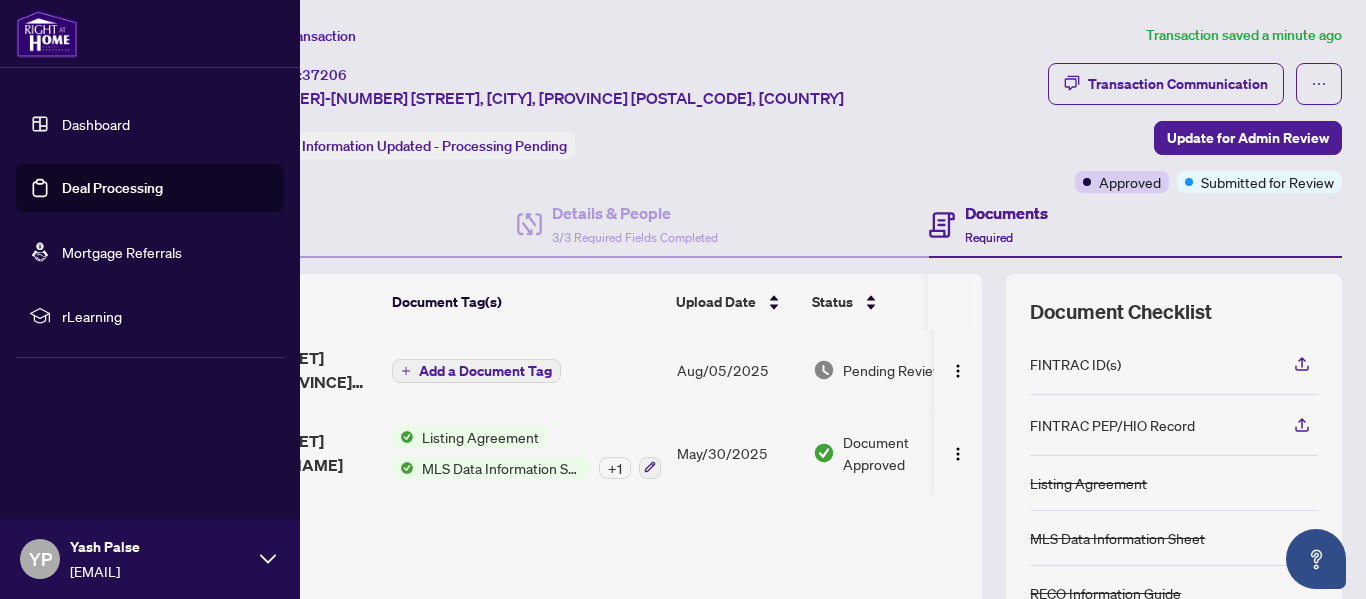 click on "Dashboard" at bounding box center (96, 124) 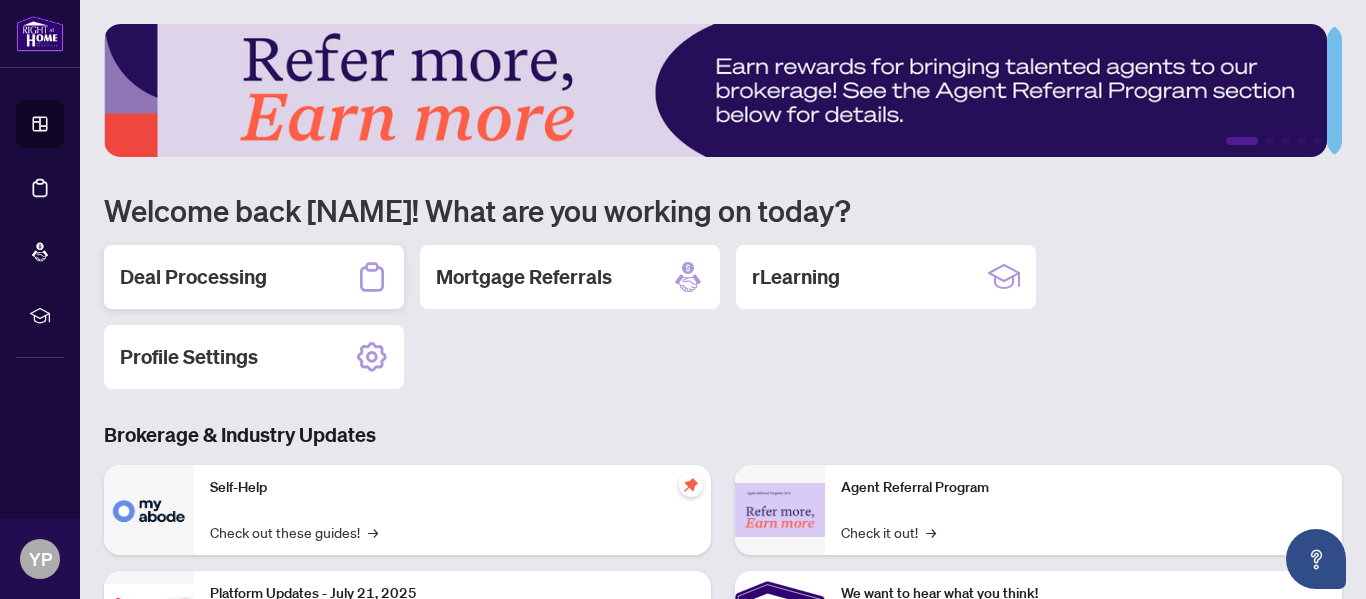 click on "Deal Processing" at bounding box center (193, 277) 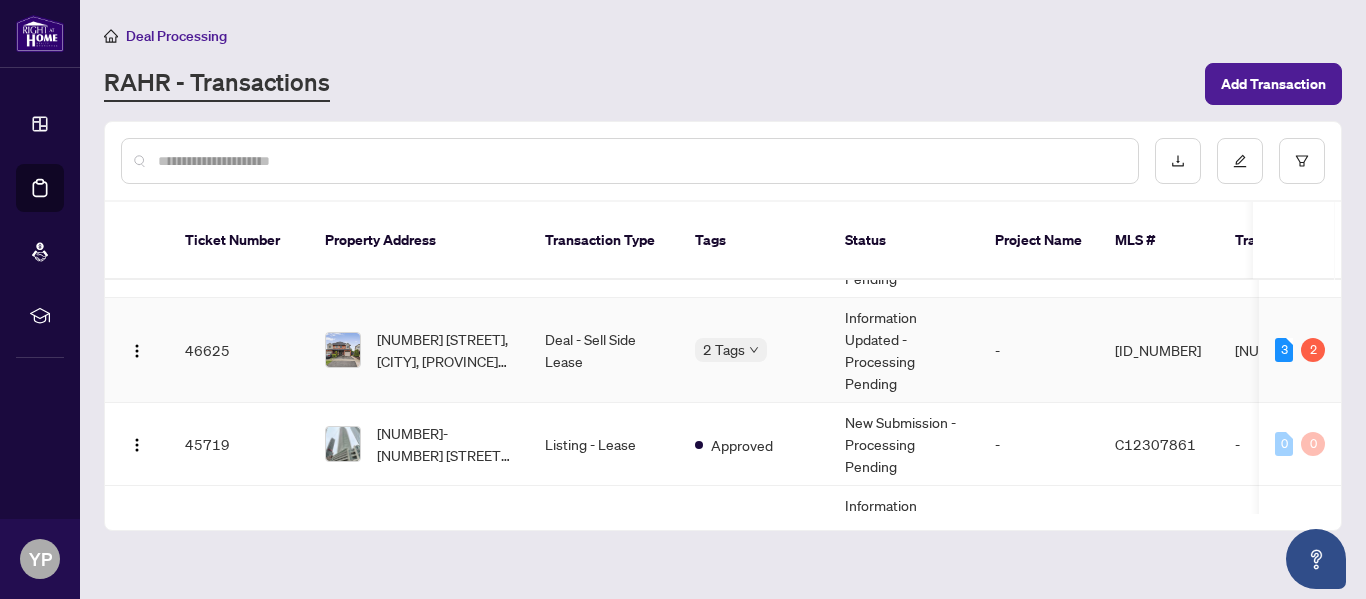 scroll, scrollTop: 232, scrollLeft: 0, axis: vertical 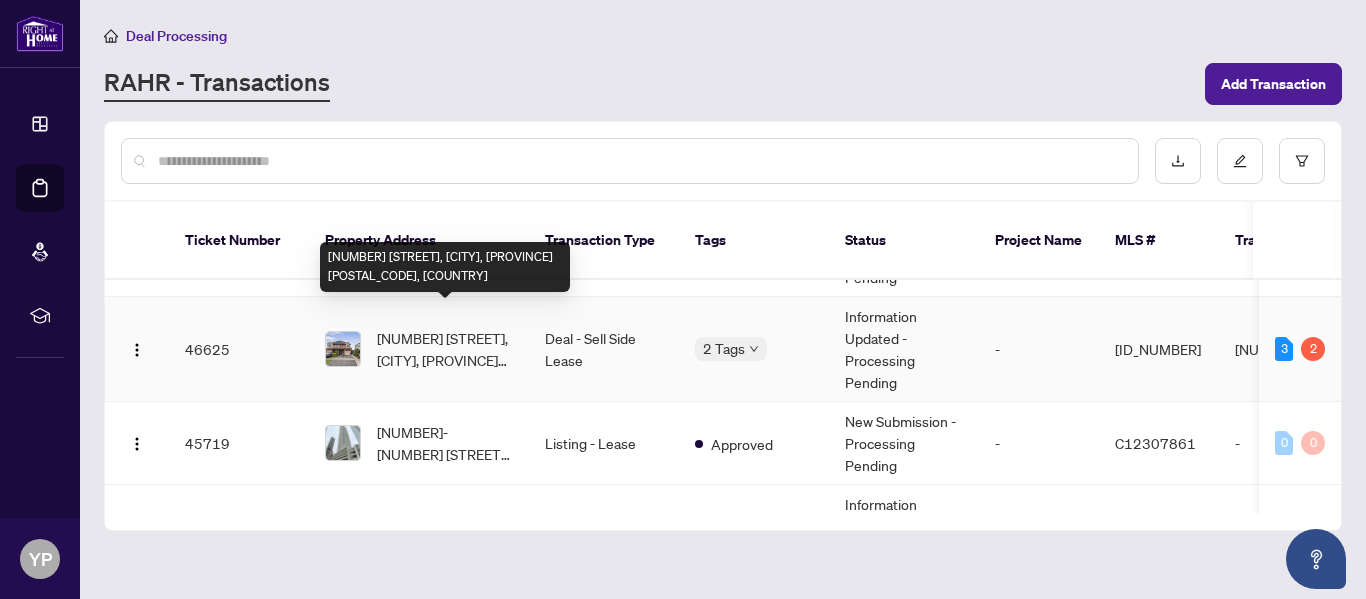 click on "[NUMBER] [STREET], [CITY], [STATE] [POSTAL_CODE], [COUNTRY]" at bounding box center [445, 349] 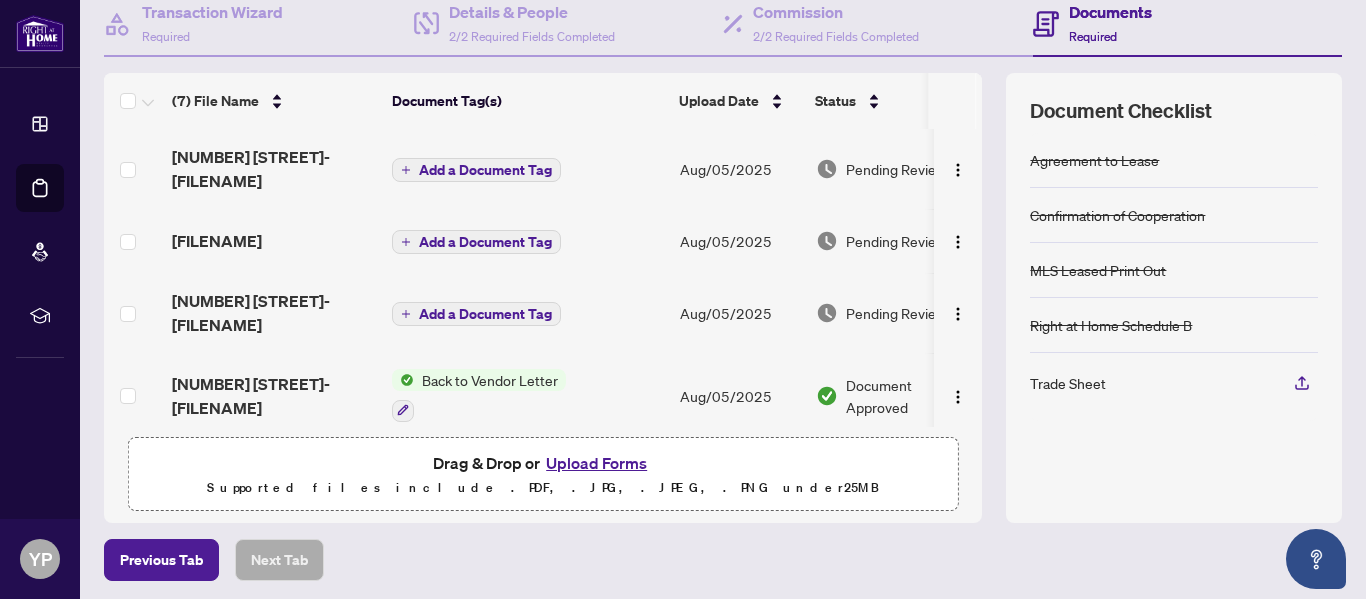 scroll, scrollTop: 215, scrollLeft: 0, axis: vertical 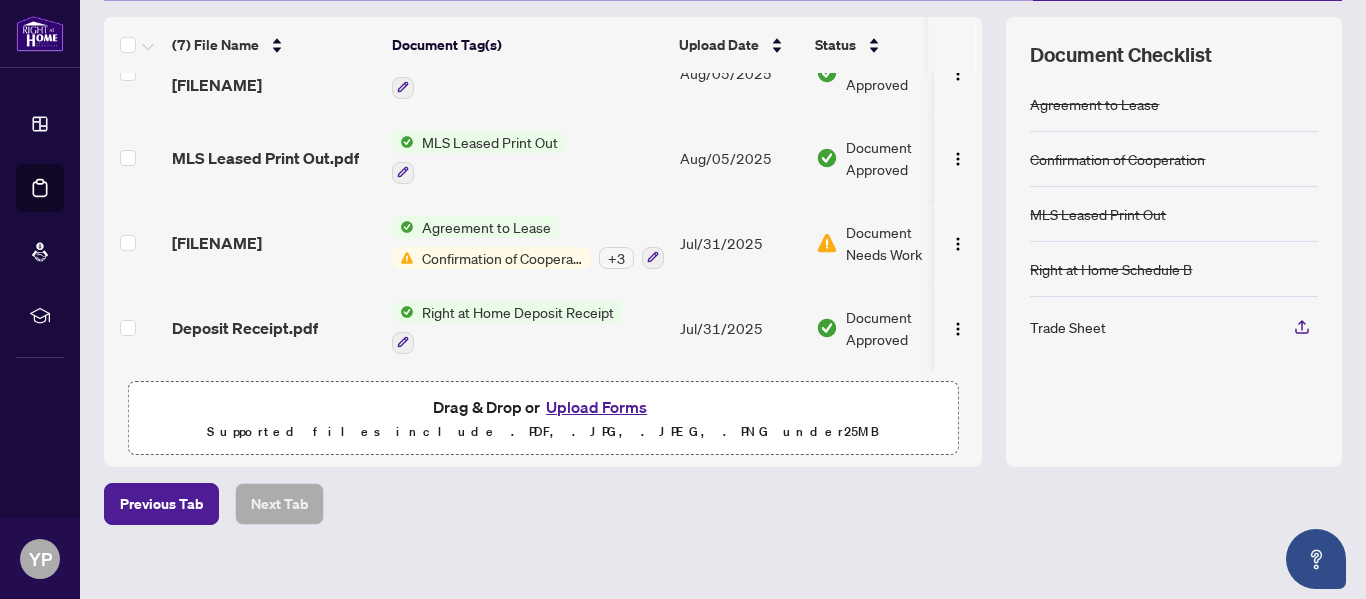 click on "Document Needs Work" at bounding box center [898, 243] 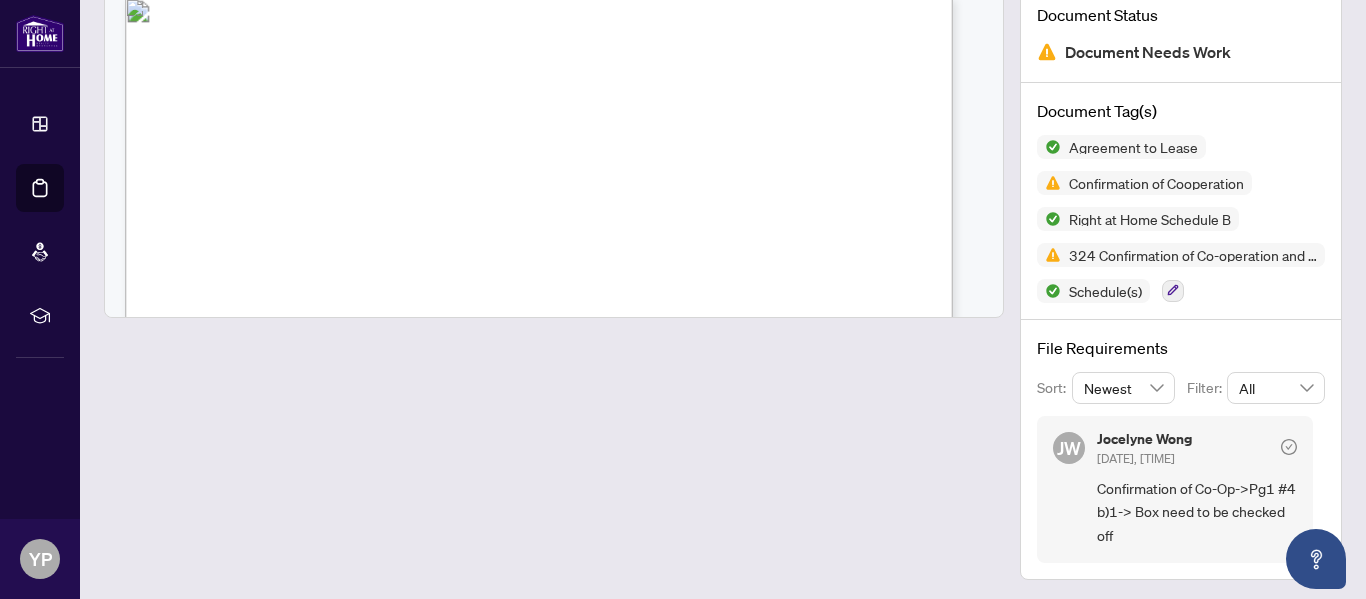 scroll, scrollTop: 194, scrollLeft: 0, axis: vertical 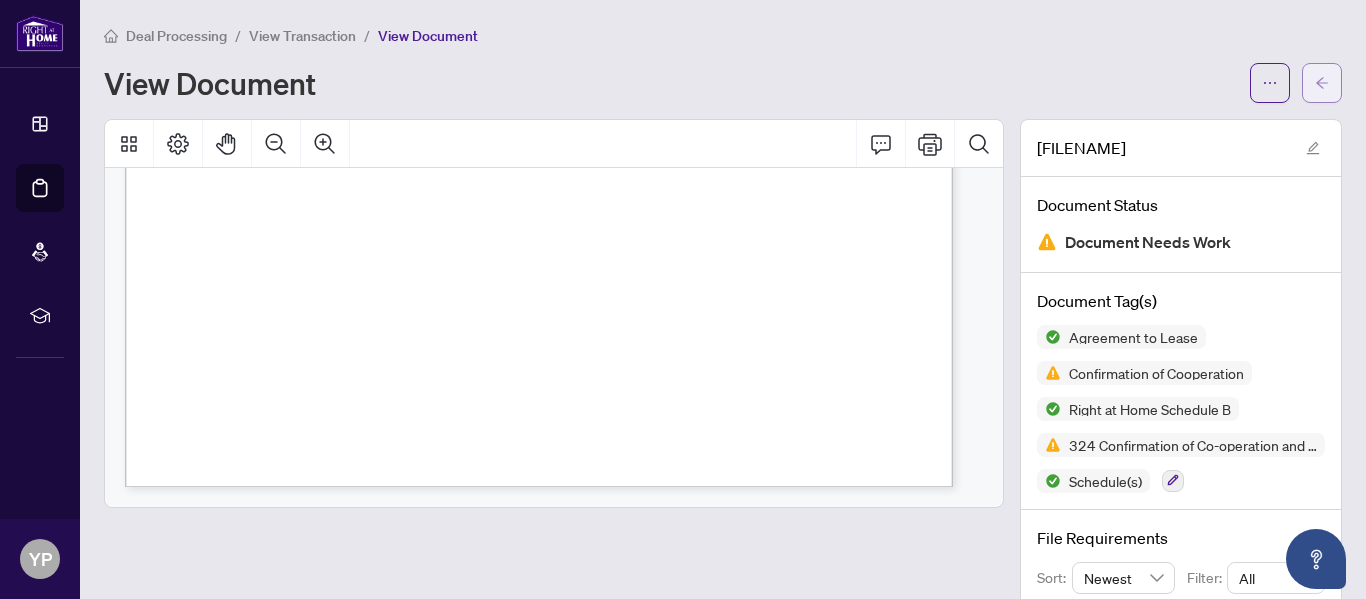 click 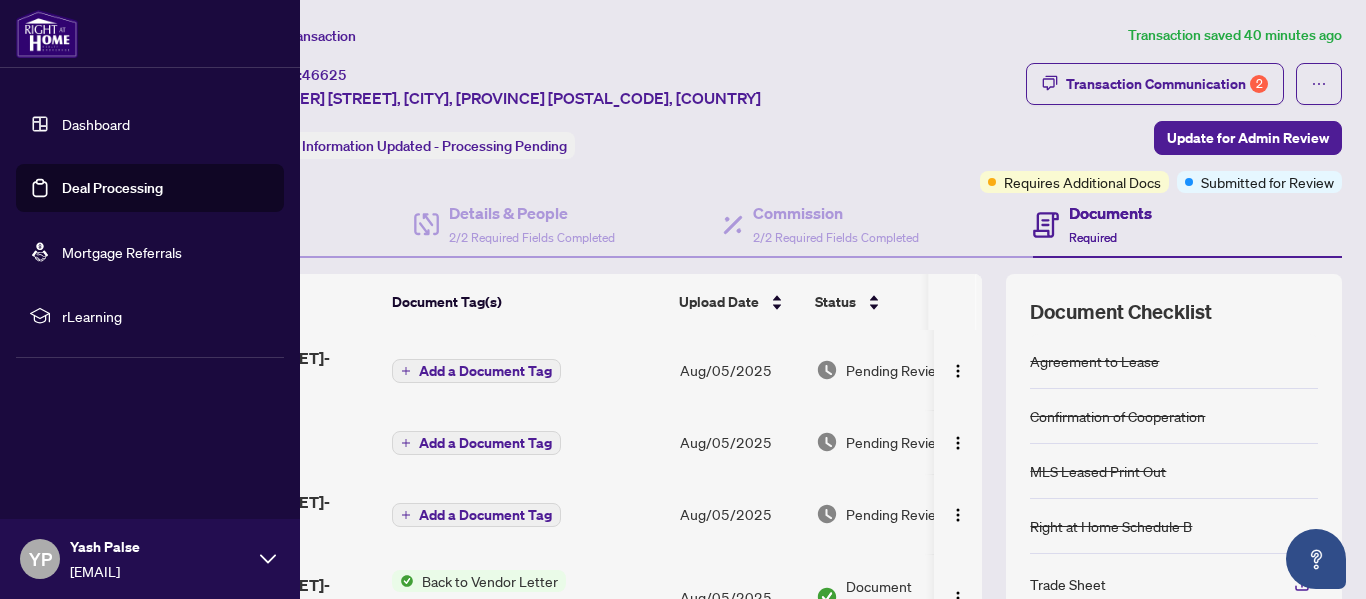 click at bounding box center [47, 34] 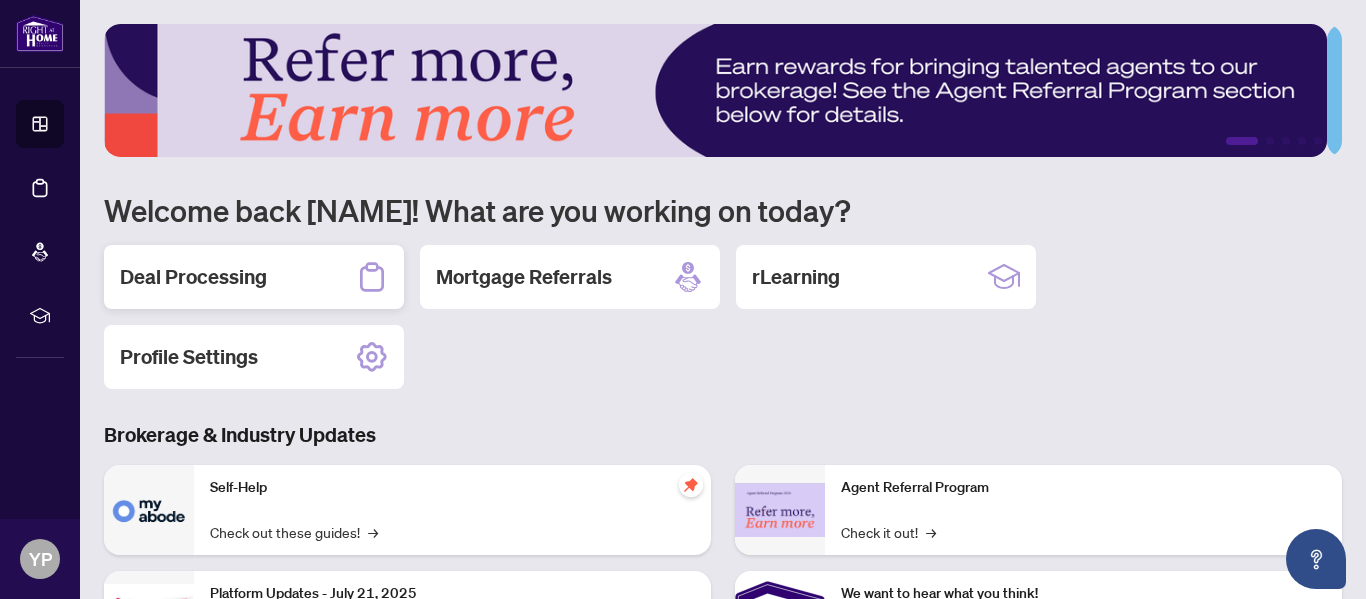 click on "Deal Processing" at bounding box center [193, 277] 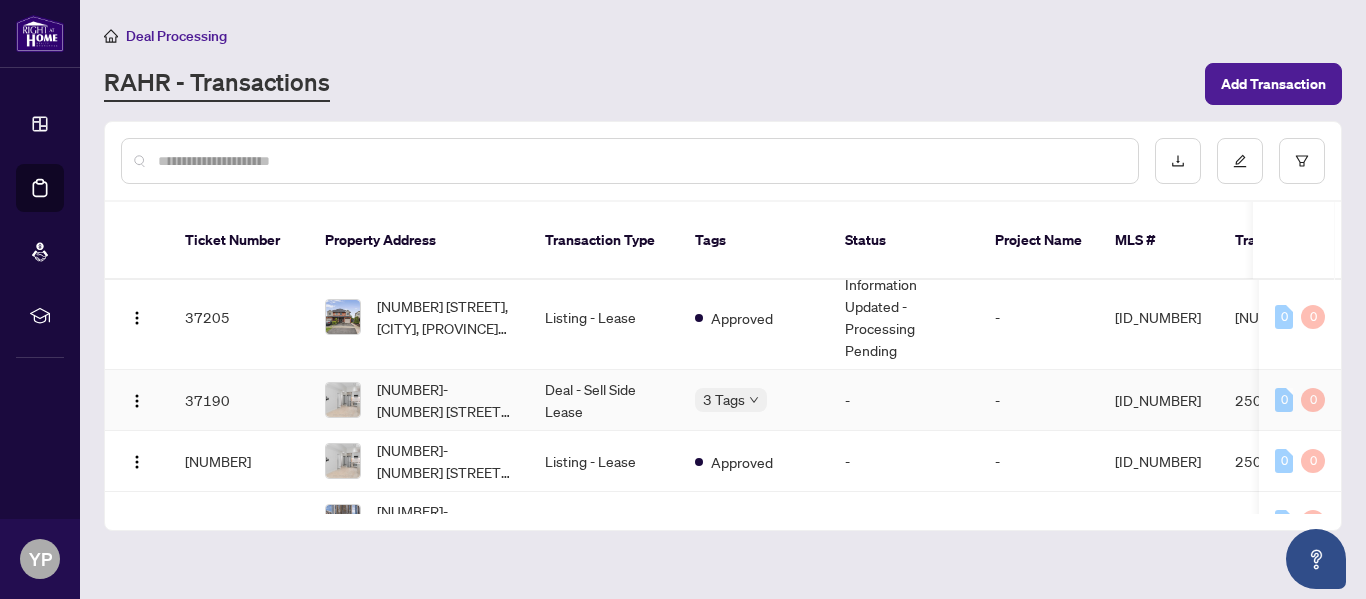 scroll, scrollTop: 1720, scrollLeft: 0, axis: vertical 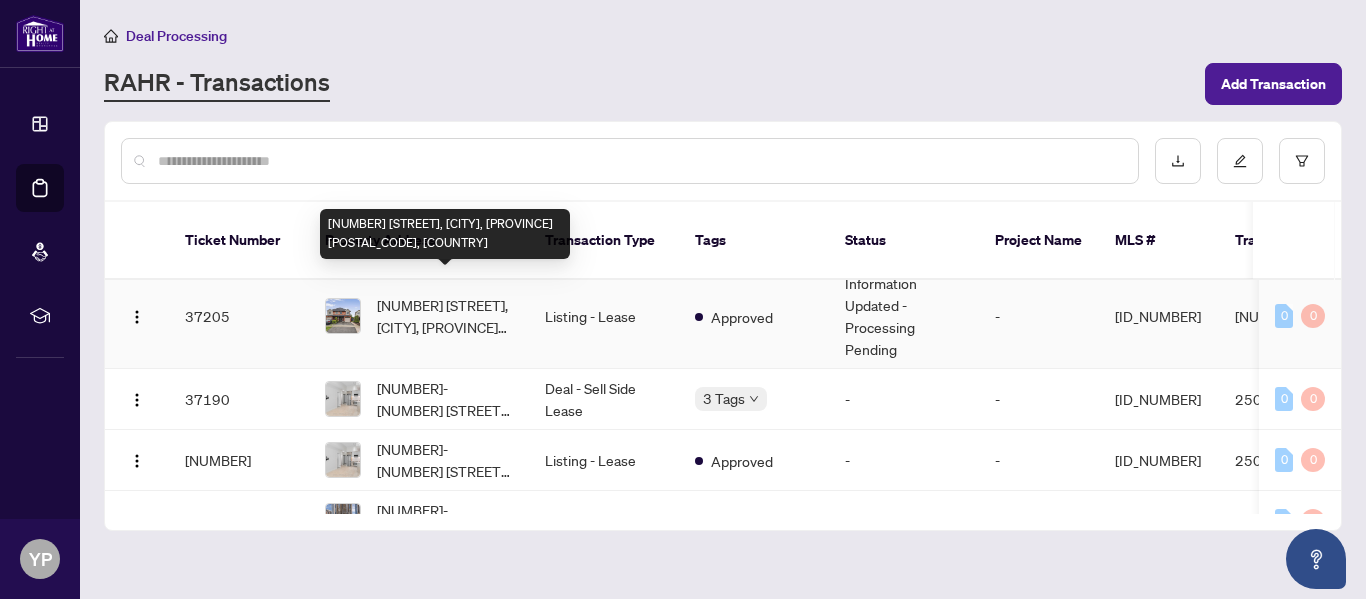 click on "[NUMBER] [STREET], [CITY], [STATE] [POSTAL_CODE], [COUNTRY]" at bounding box center (445, 316) 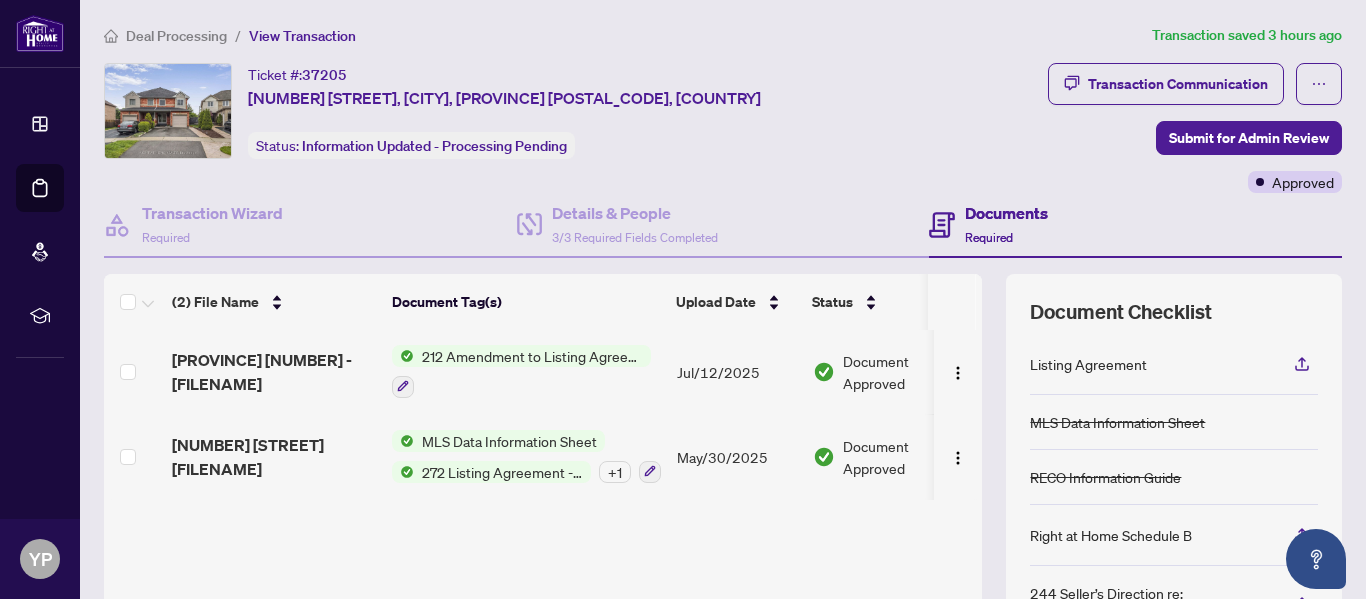 scroll, scrollTop: 1, scrollLeft: 0, axis: vertical 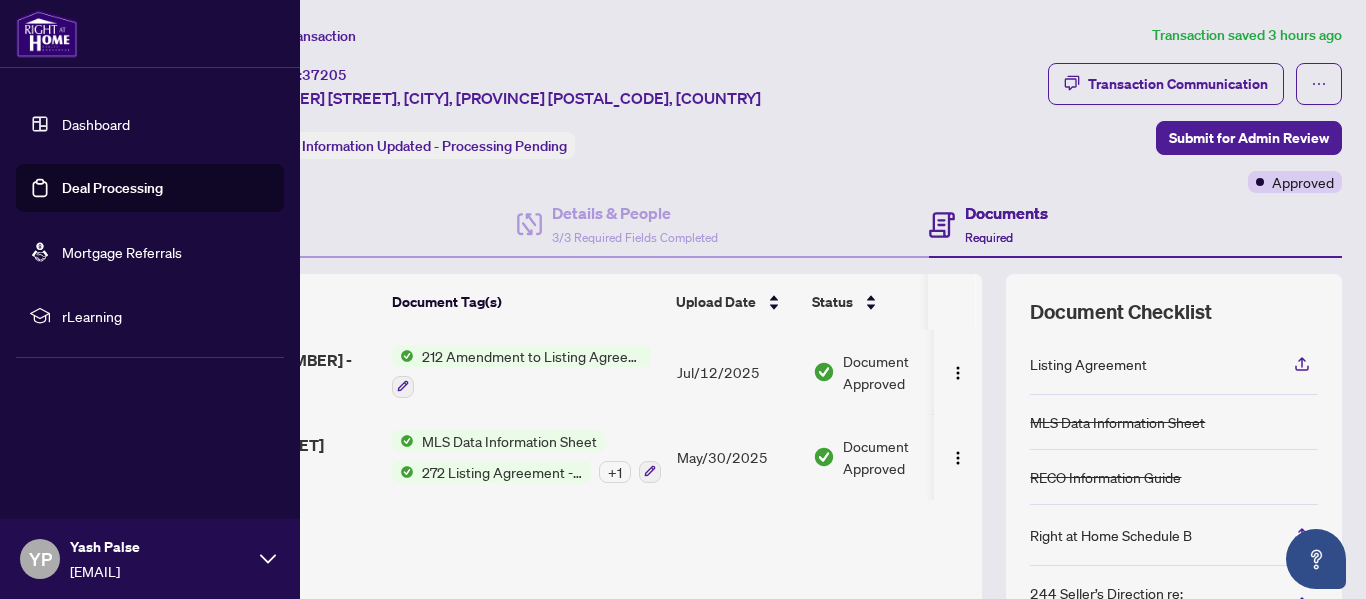 click at bounding box center (47, 34) 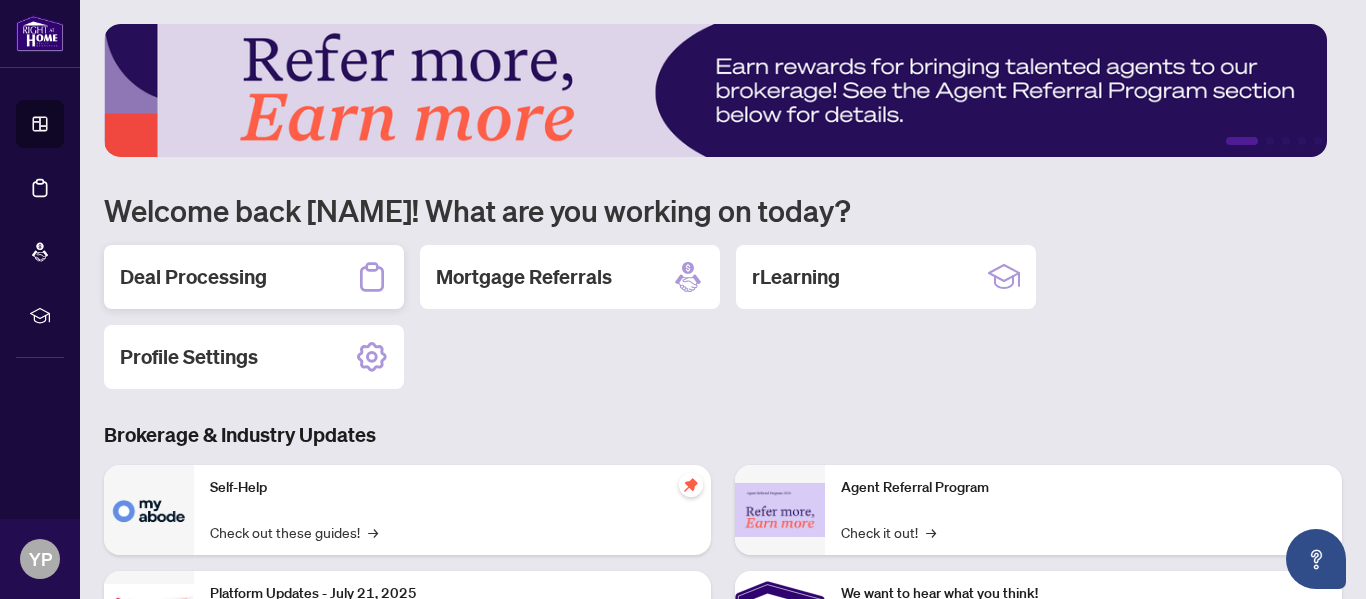 click on "Deal Processing" at bounding box center [193, 277] 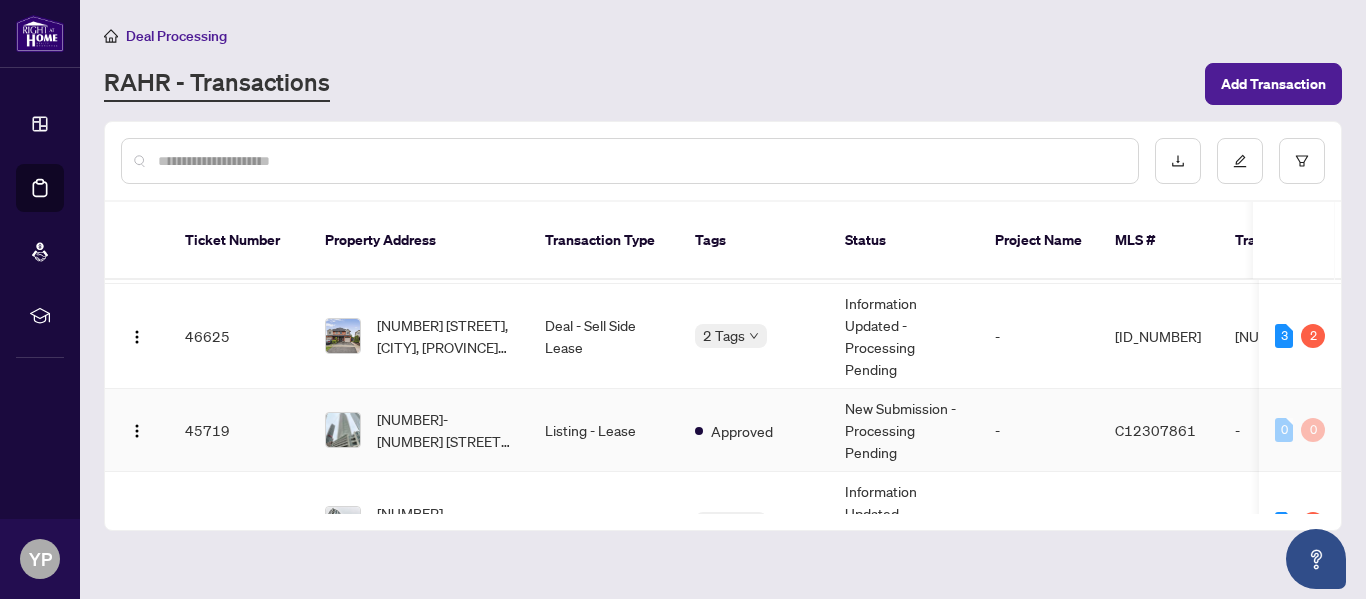 scroll, scrollTop: 246, scrollLeft: 0, axis: vertical 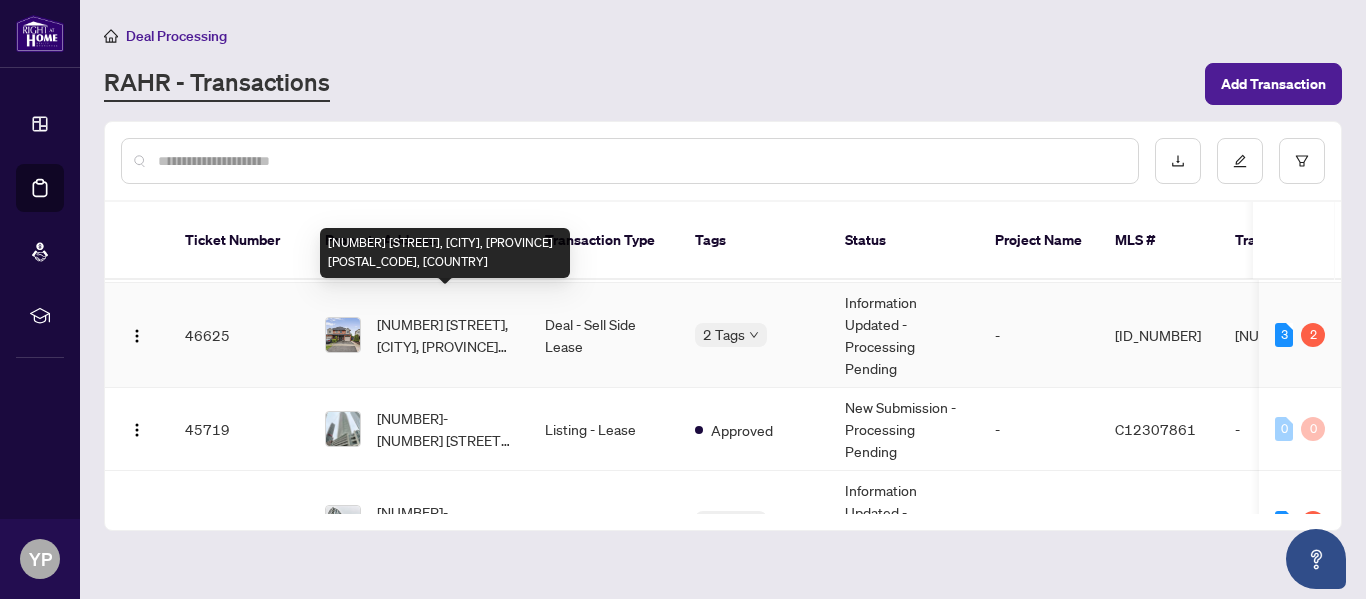 click on "[NUMBER] [STREET], [CITY], [STATE] [POSTAL_CODE], [COUNTRY]" at bounding box center [445, 335] 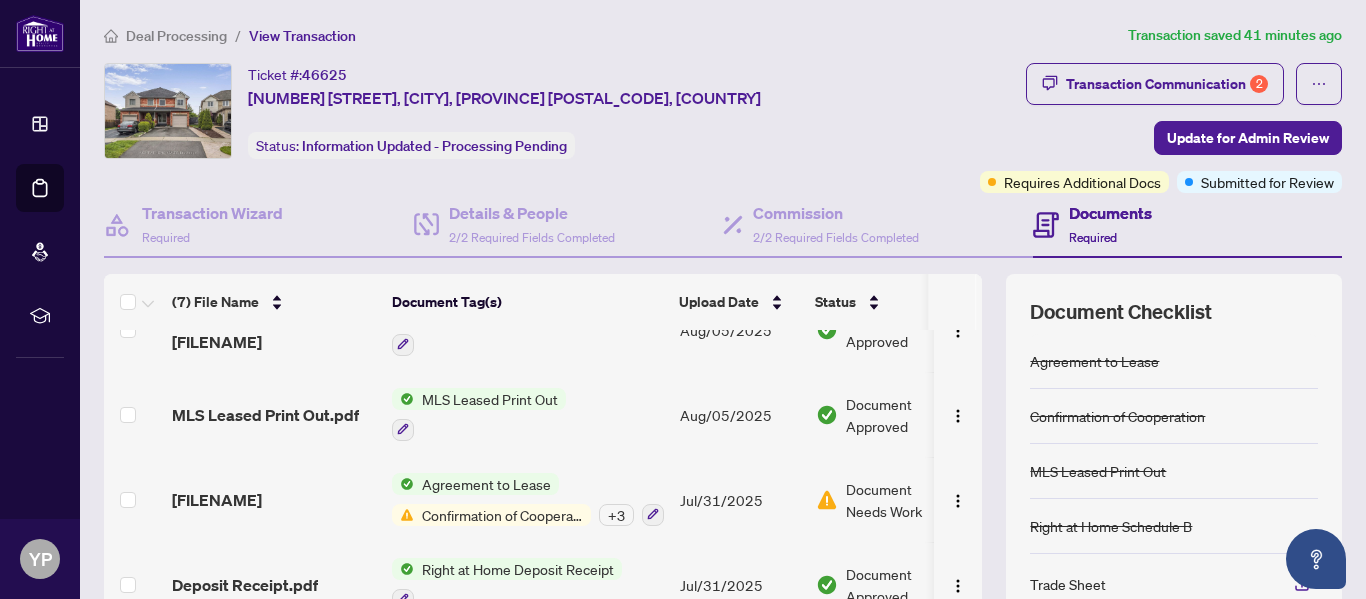 scroll, scrollTop: 287, scrollLeft: 0, axis: vertical 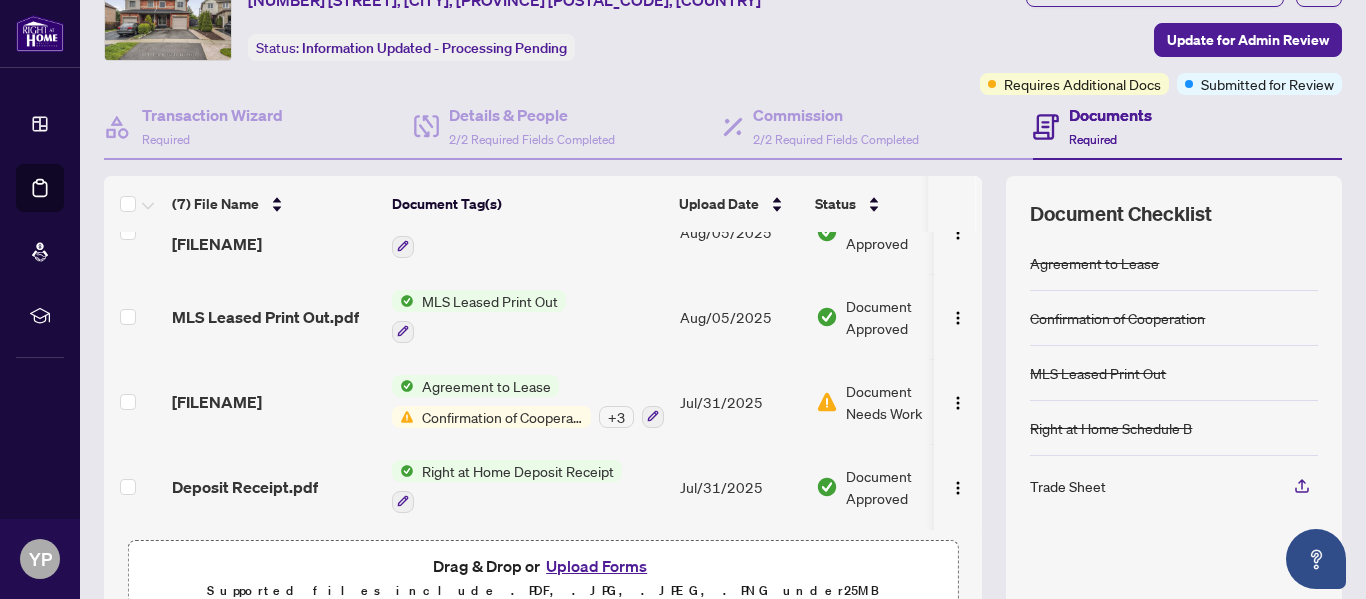 click on "Document Needs Work" at bounding box center (898, 402) 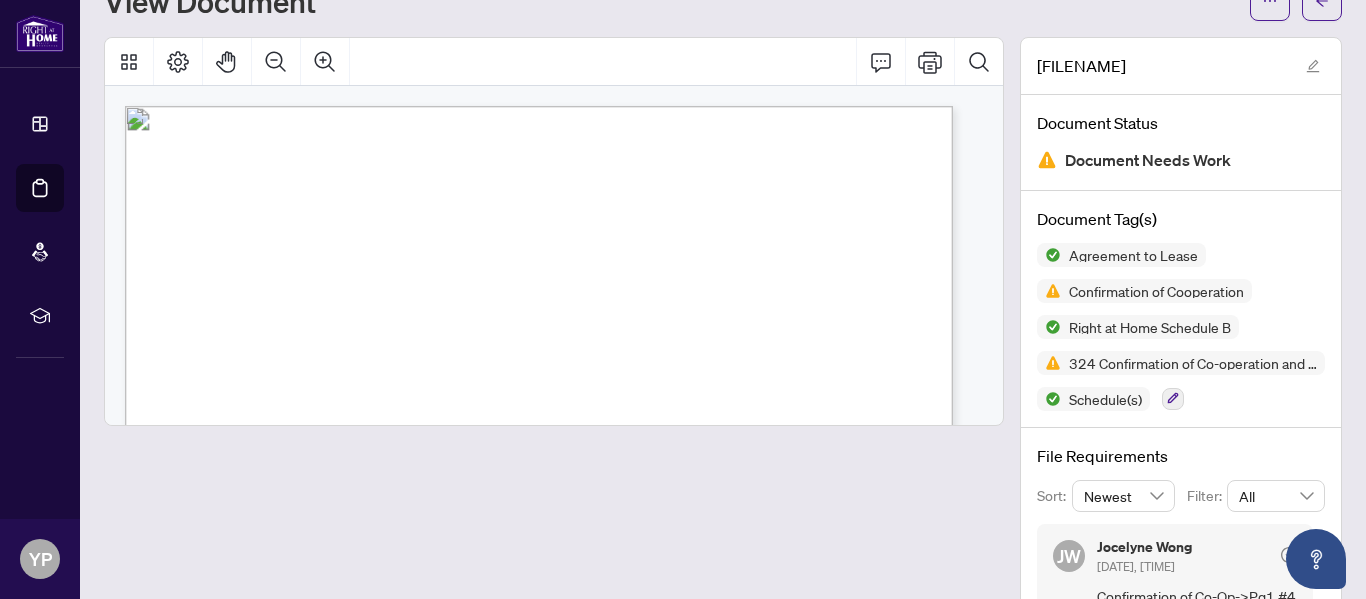 scroll, scrollTop: 194, scrollLeft: 0, axis: vertical 